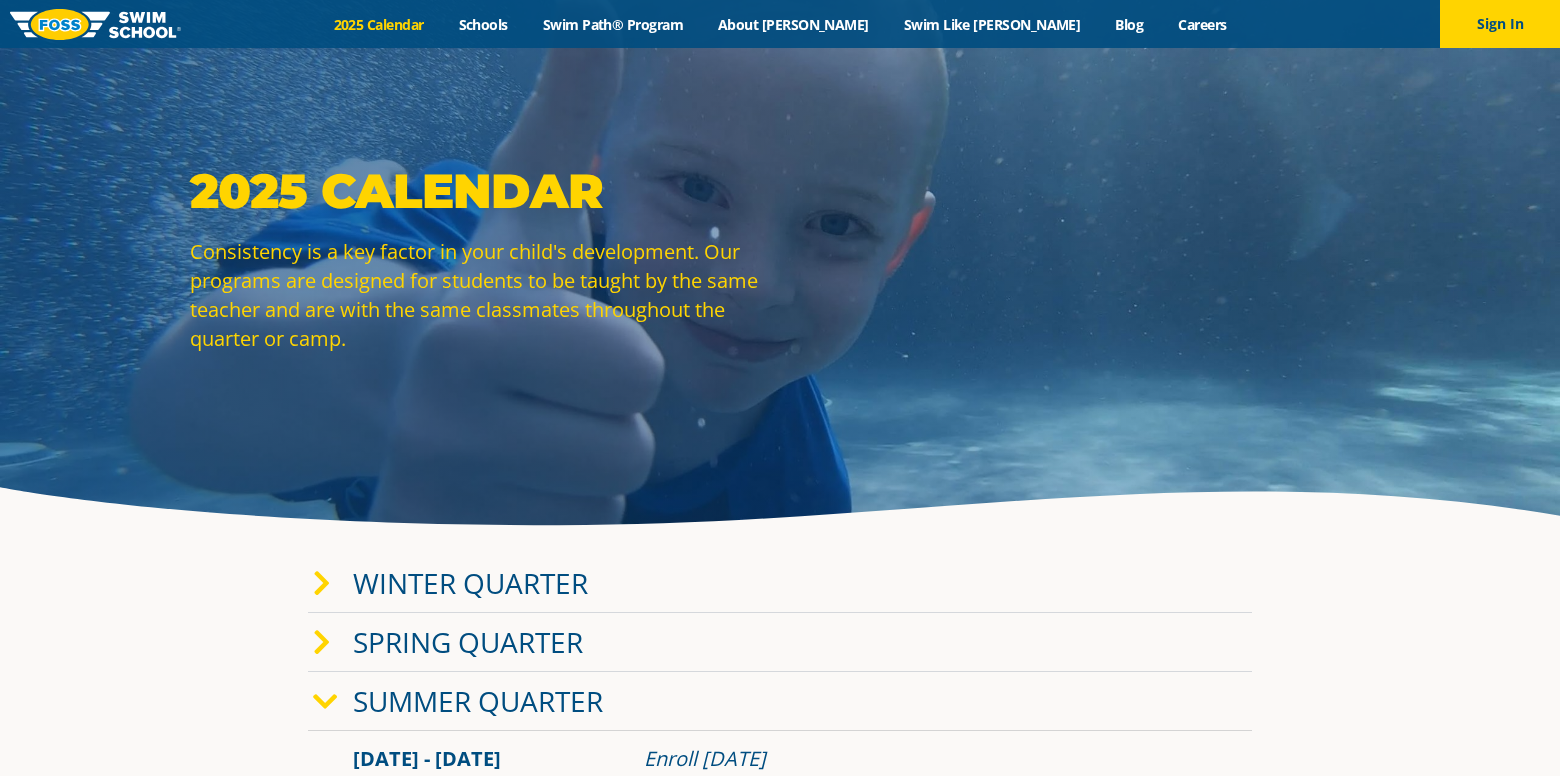 scroll, scrollTop: 0, scrollLeft: 0, axis: both 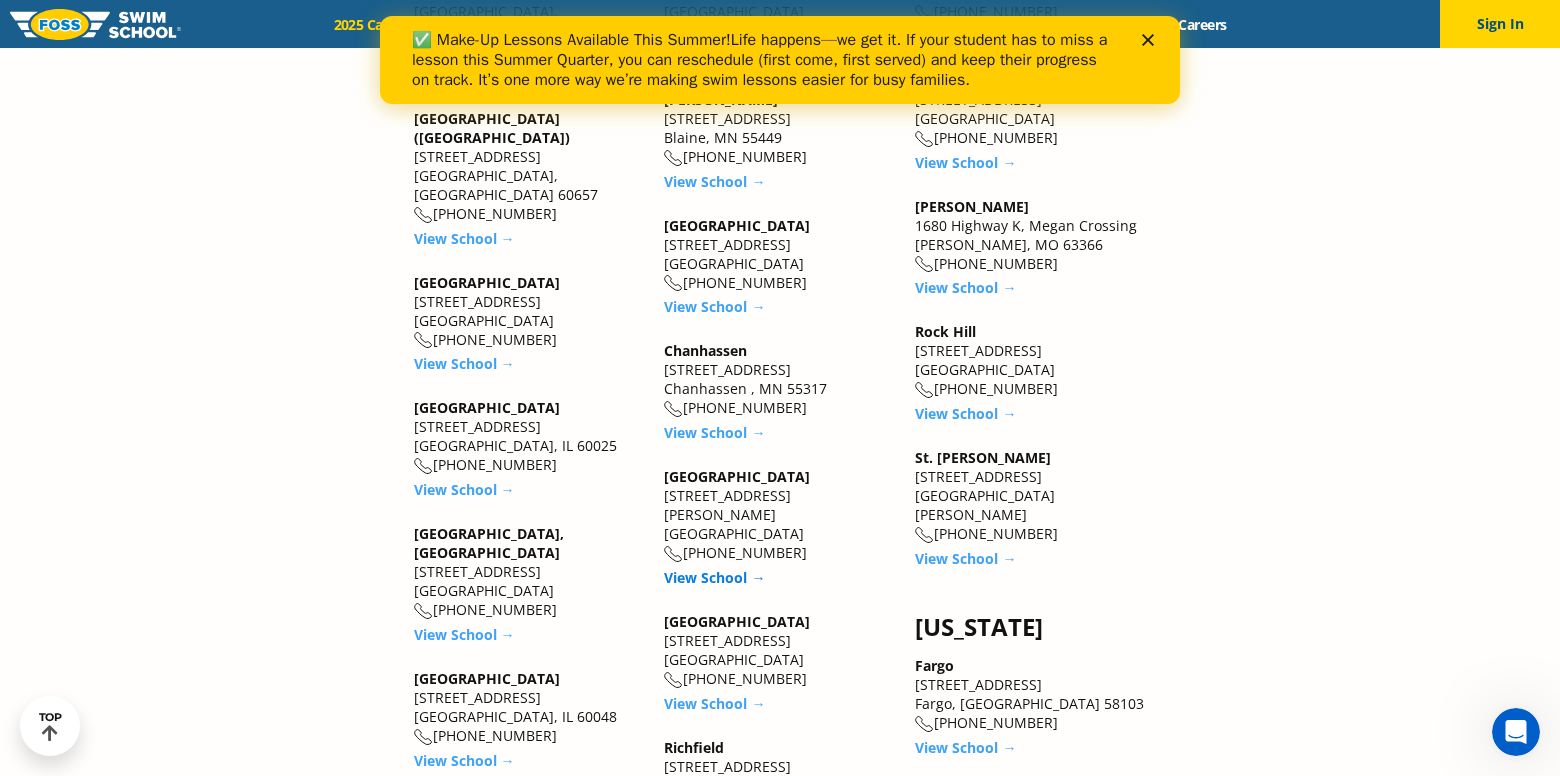 click on "View School →" at bounding box center [714, 577] 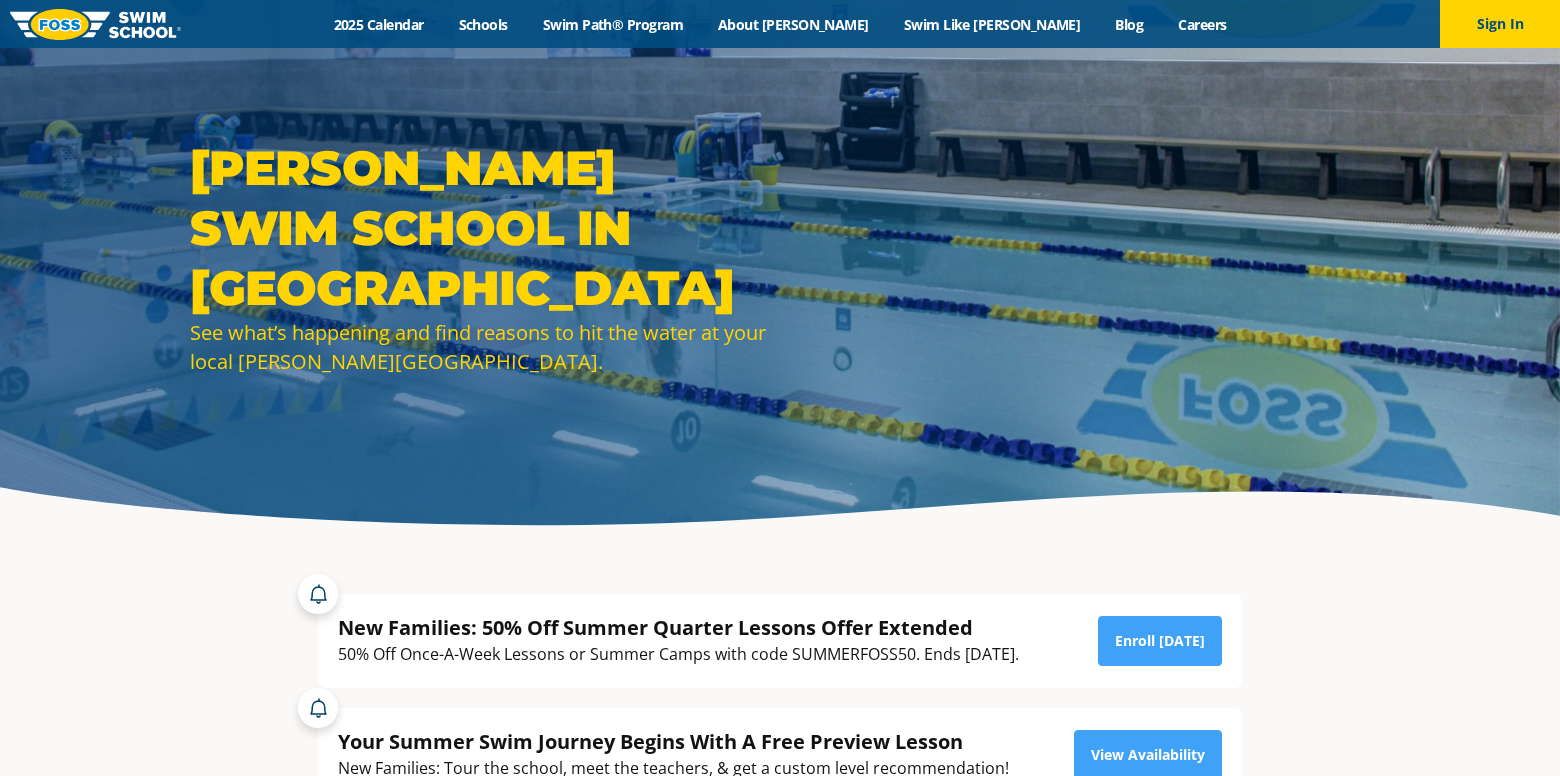 scroll, scrollTop: 0, scrollLeft: 0, axis: both 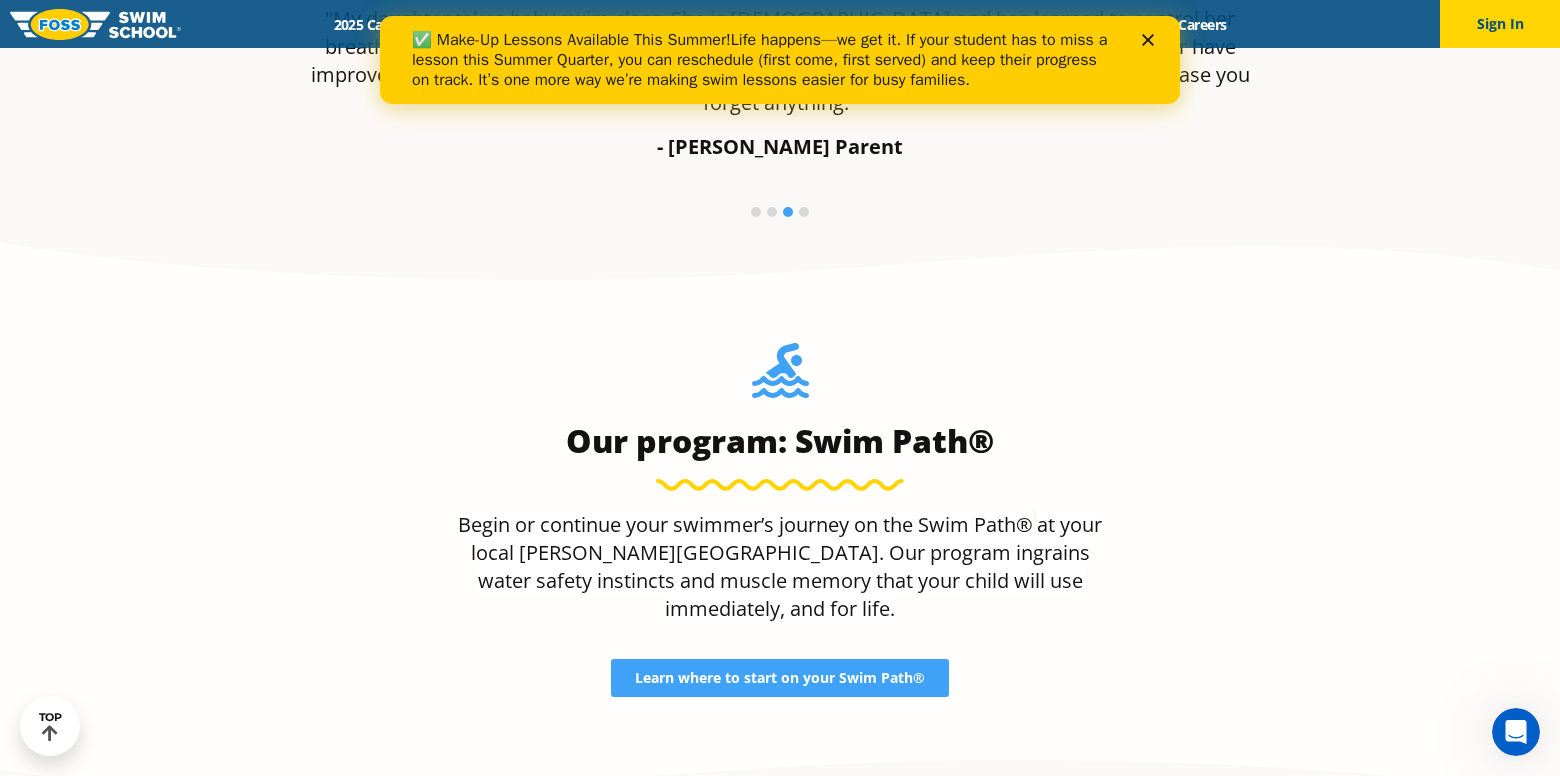 click 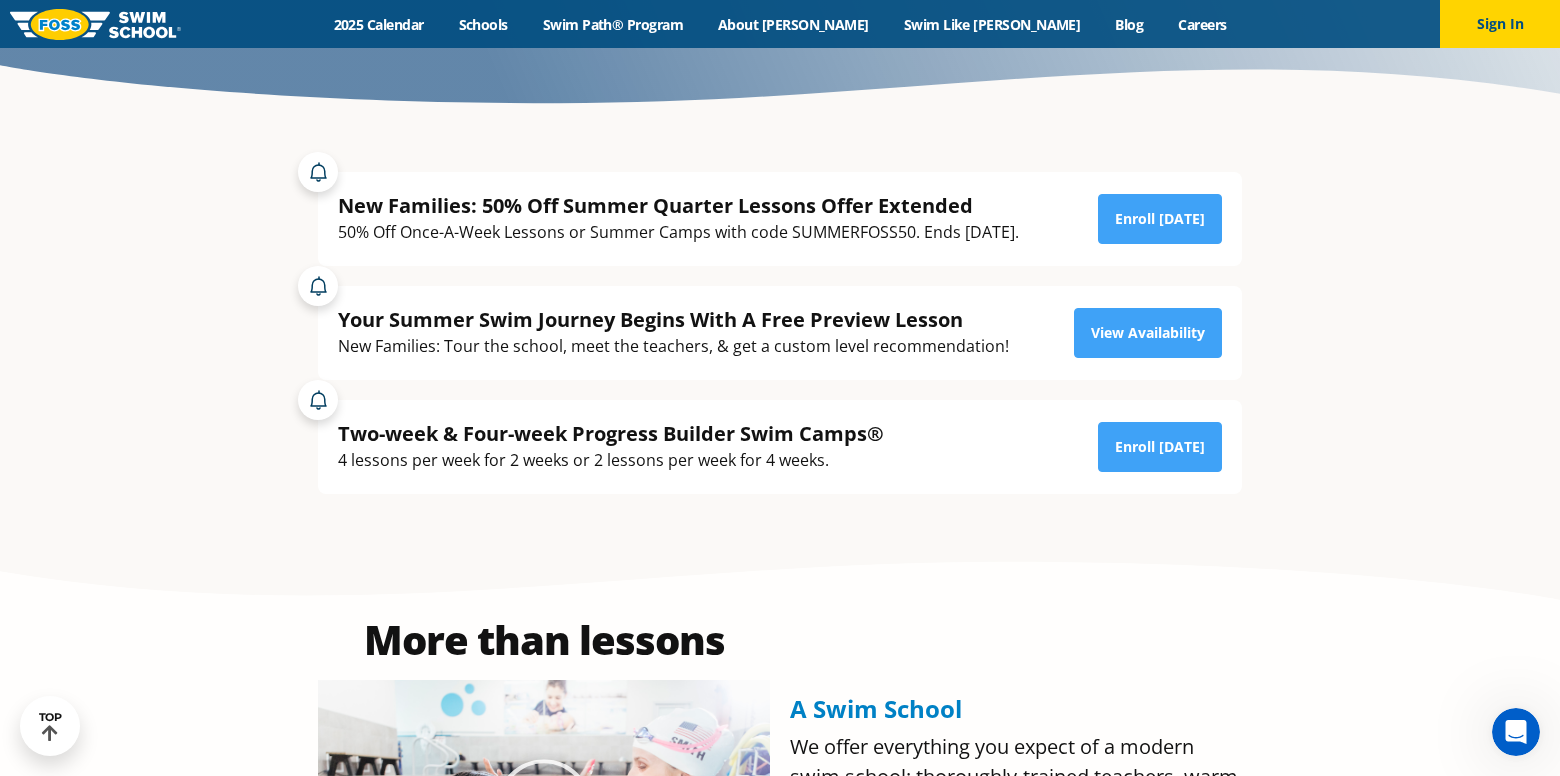 scroll, scrollTop: 415, scrollLeft: 0, axis: vertical 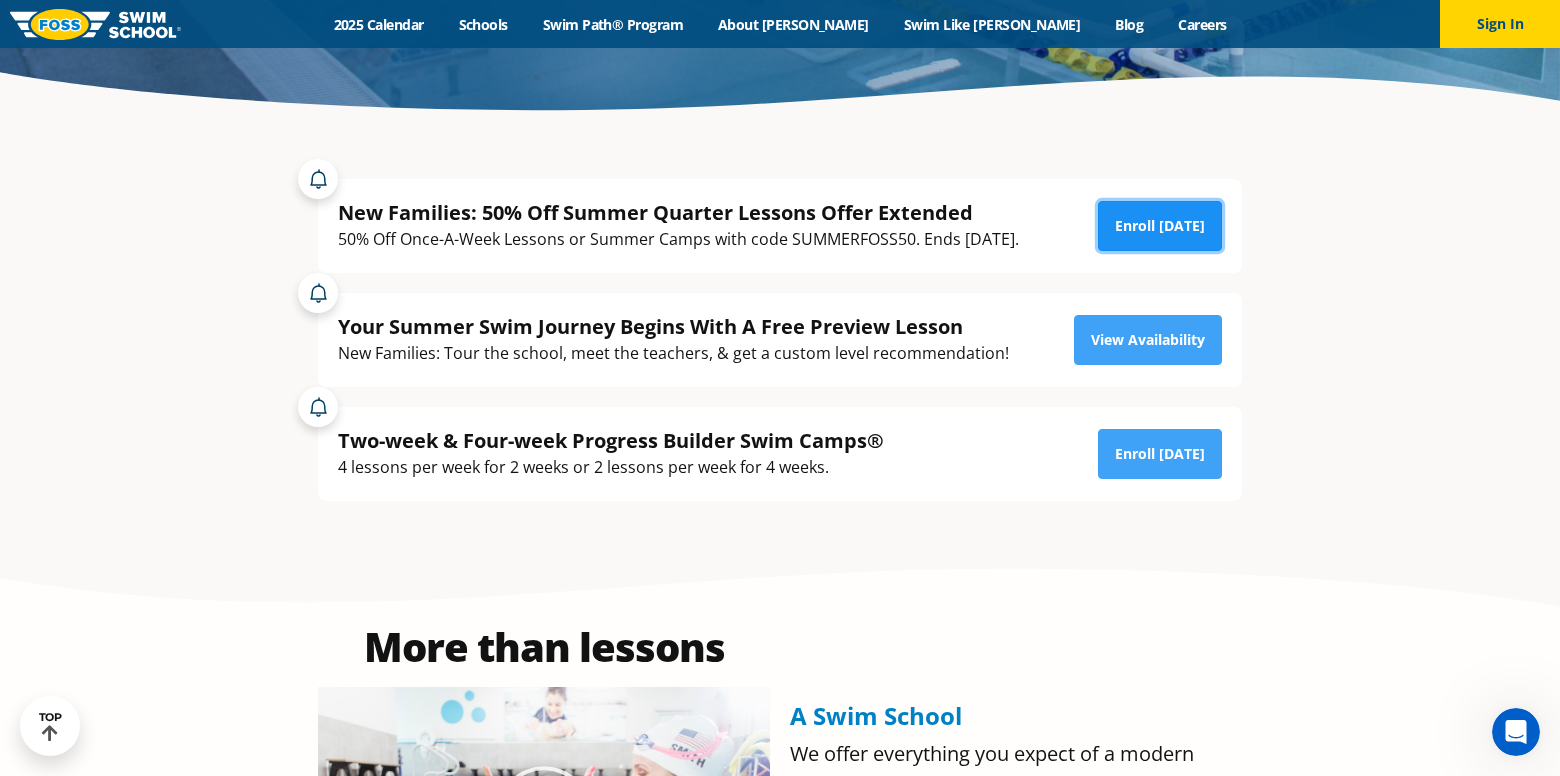 click on "Enroll Today" at bounding box center [1160, 226] 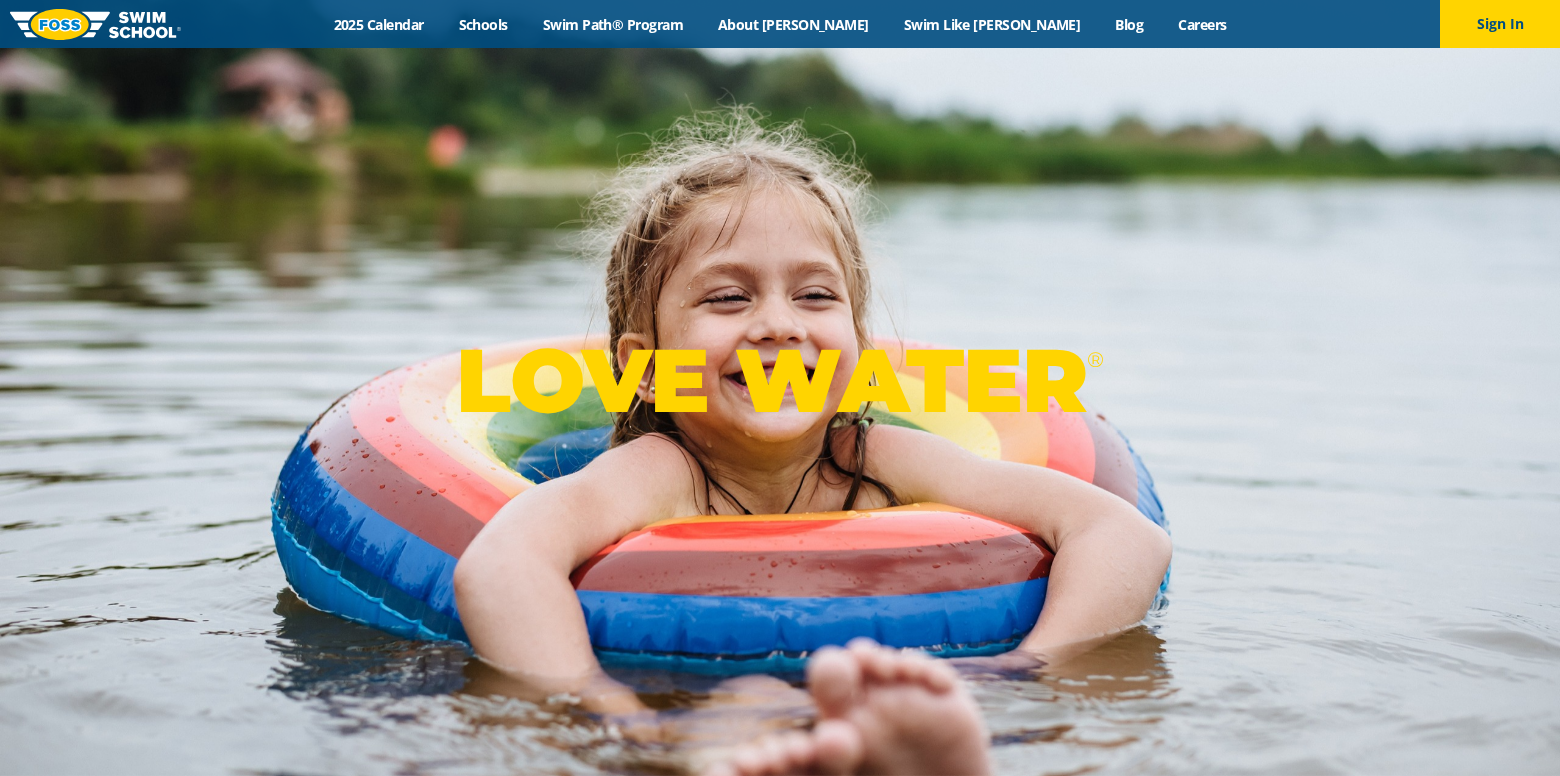 scroll, scrollTop: 0, scrollLeft: 0, axis: both 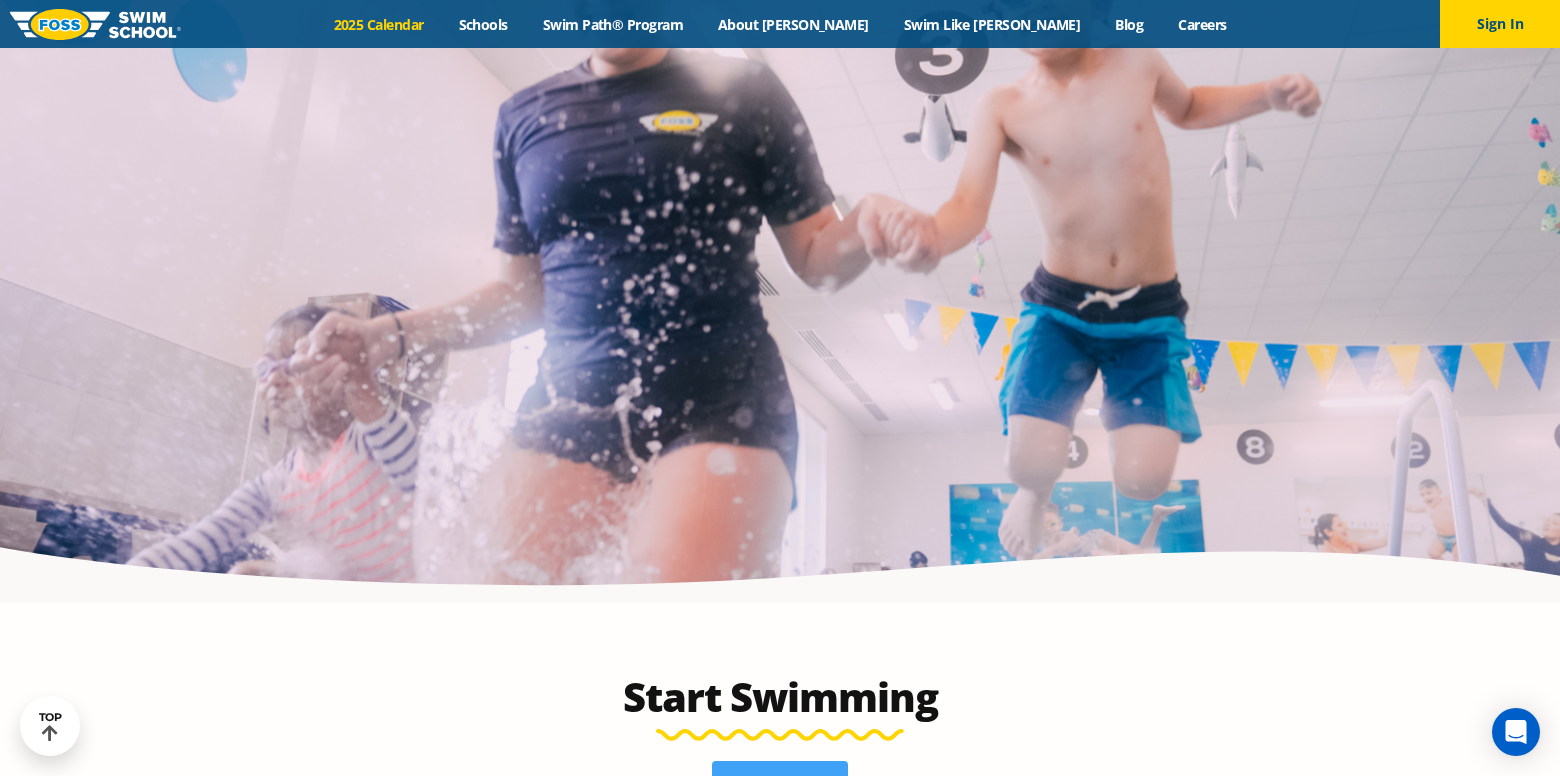 click on "2025 Calendar" at bounding box center [378, 24] 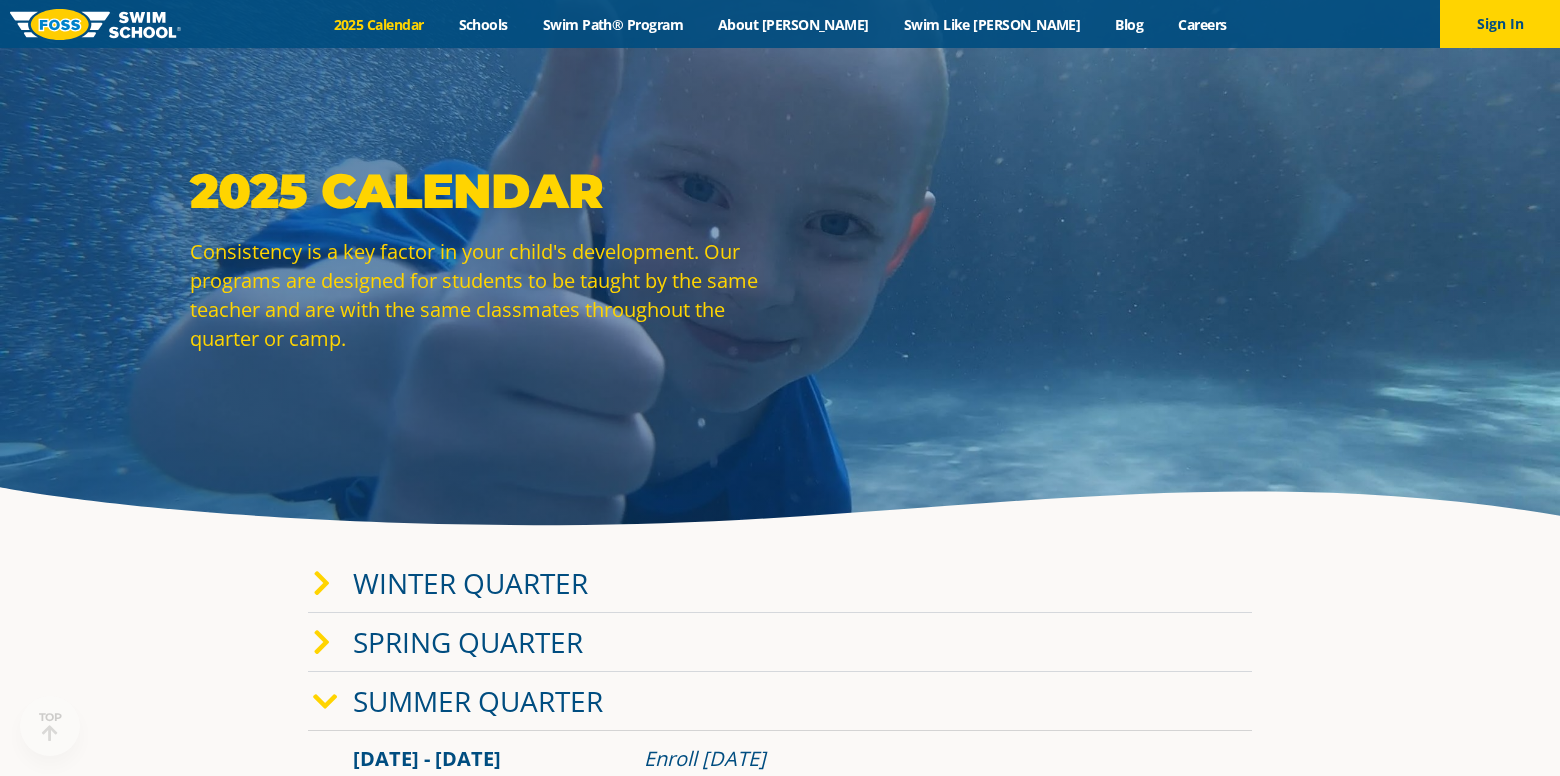 scroll, scrollTop: 254, scrollLeft: 0, axis: vertical 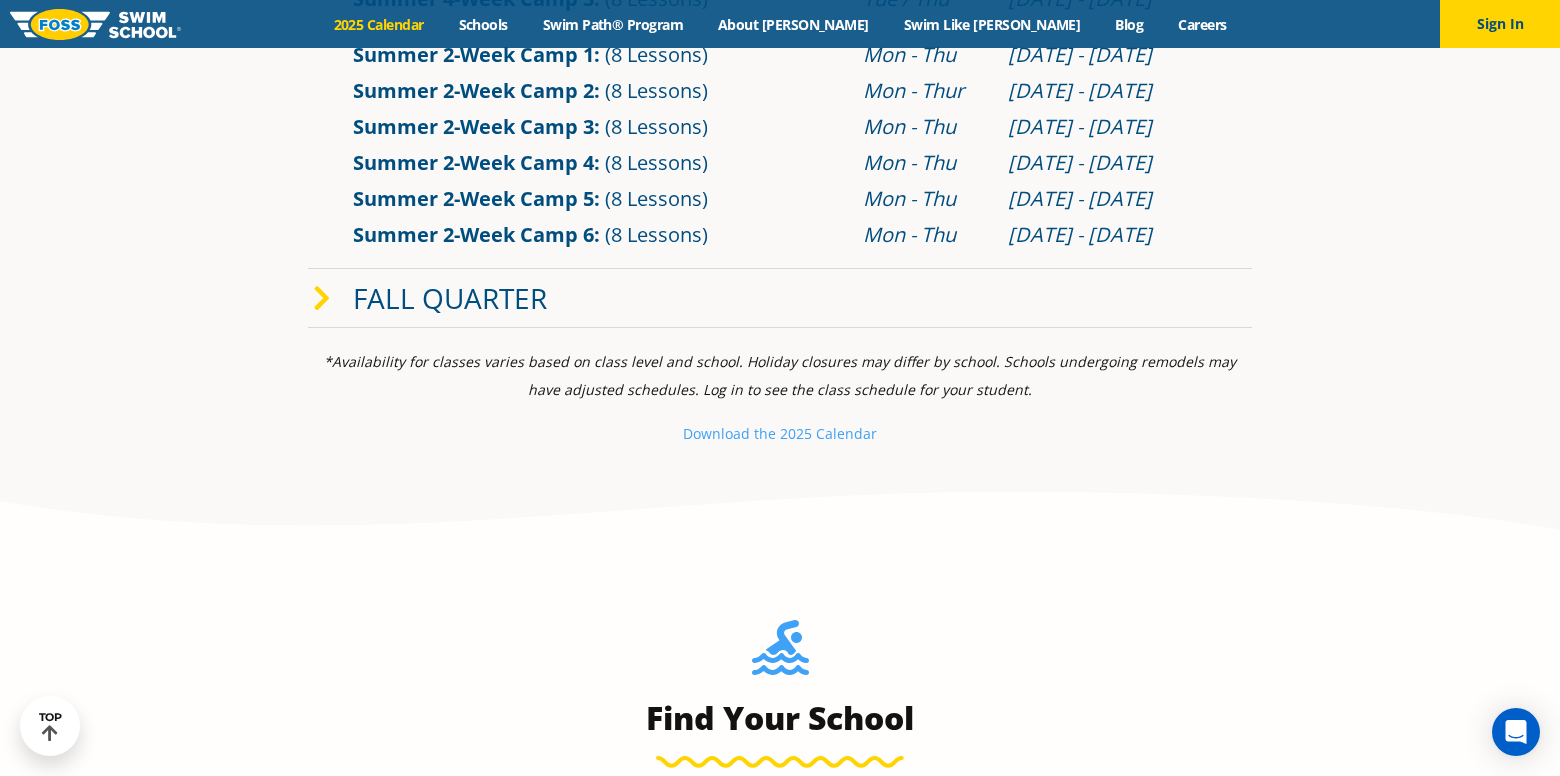 click on "Fall Quarter" at bounding box center [450, 298] 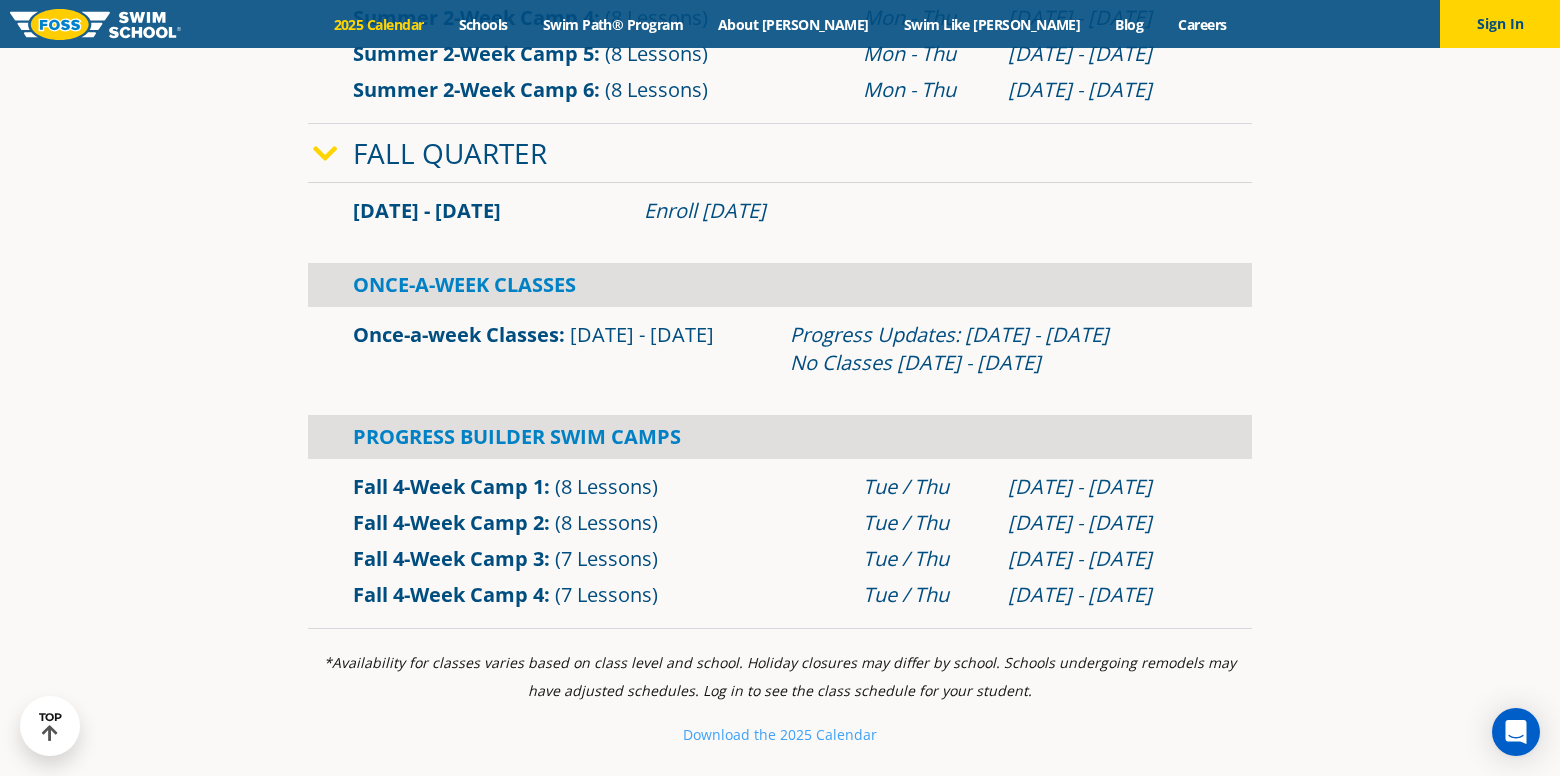 scroll, scrollTop: 1259, scrollLeft: 0, axis: vertical 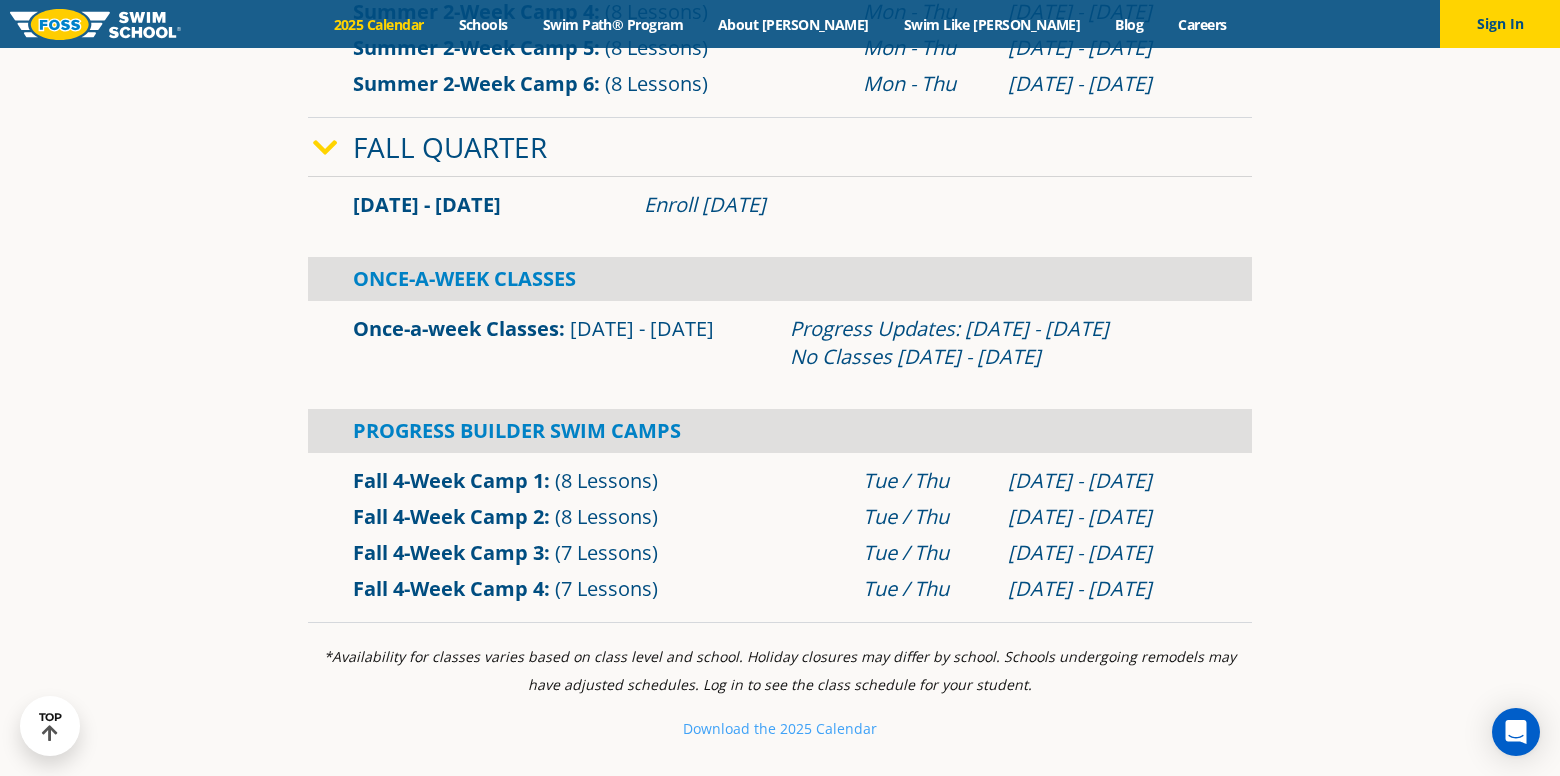 click on "Once-a-week Classes" at bounding box center [456, 328] 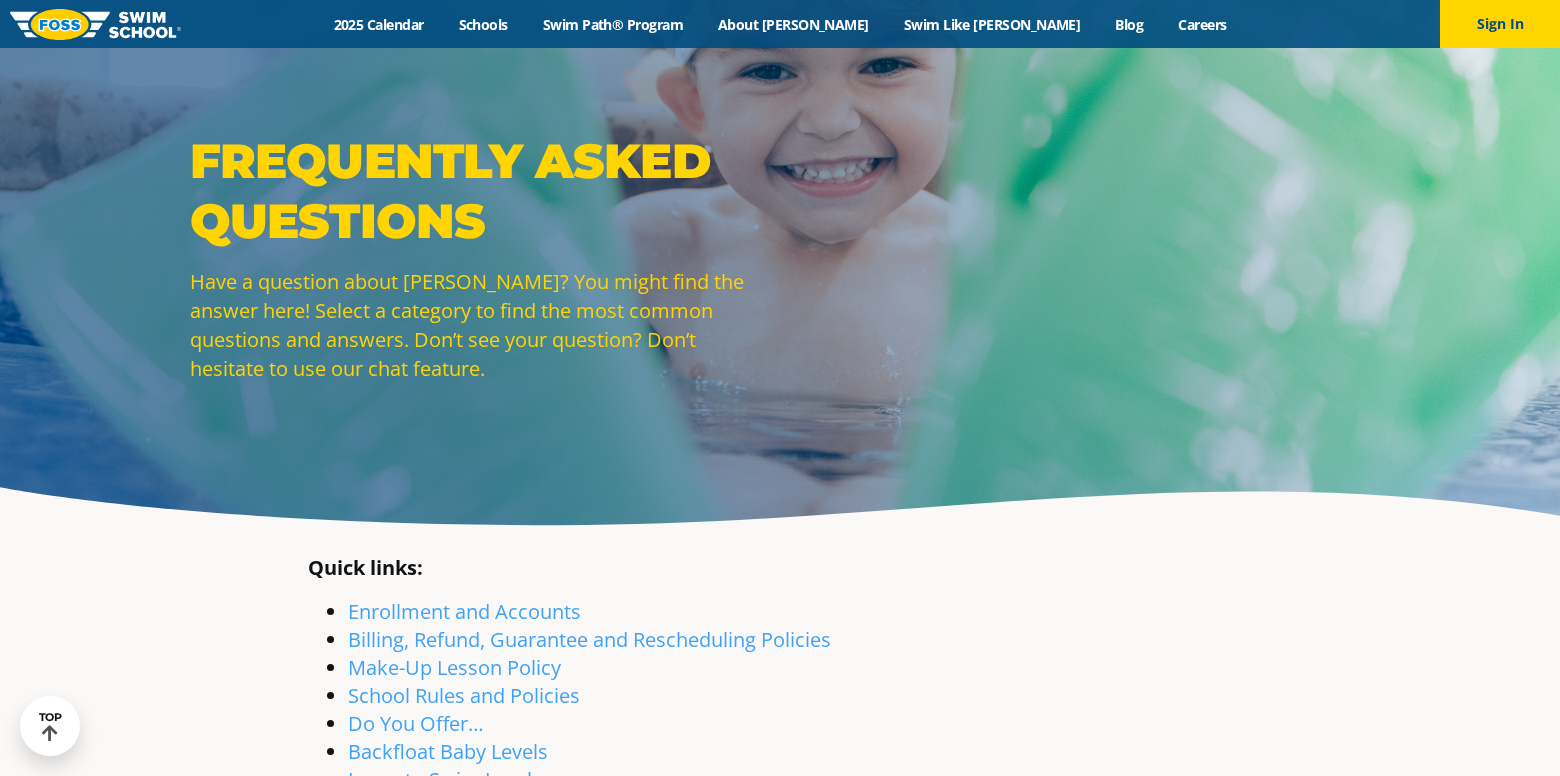 scroll, scrollTop: 4403, scrollLeft: 0, axis: vertical 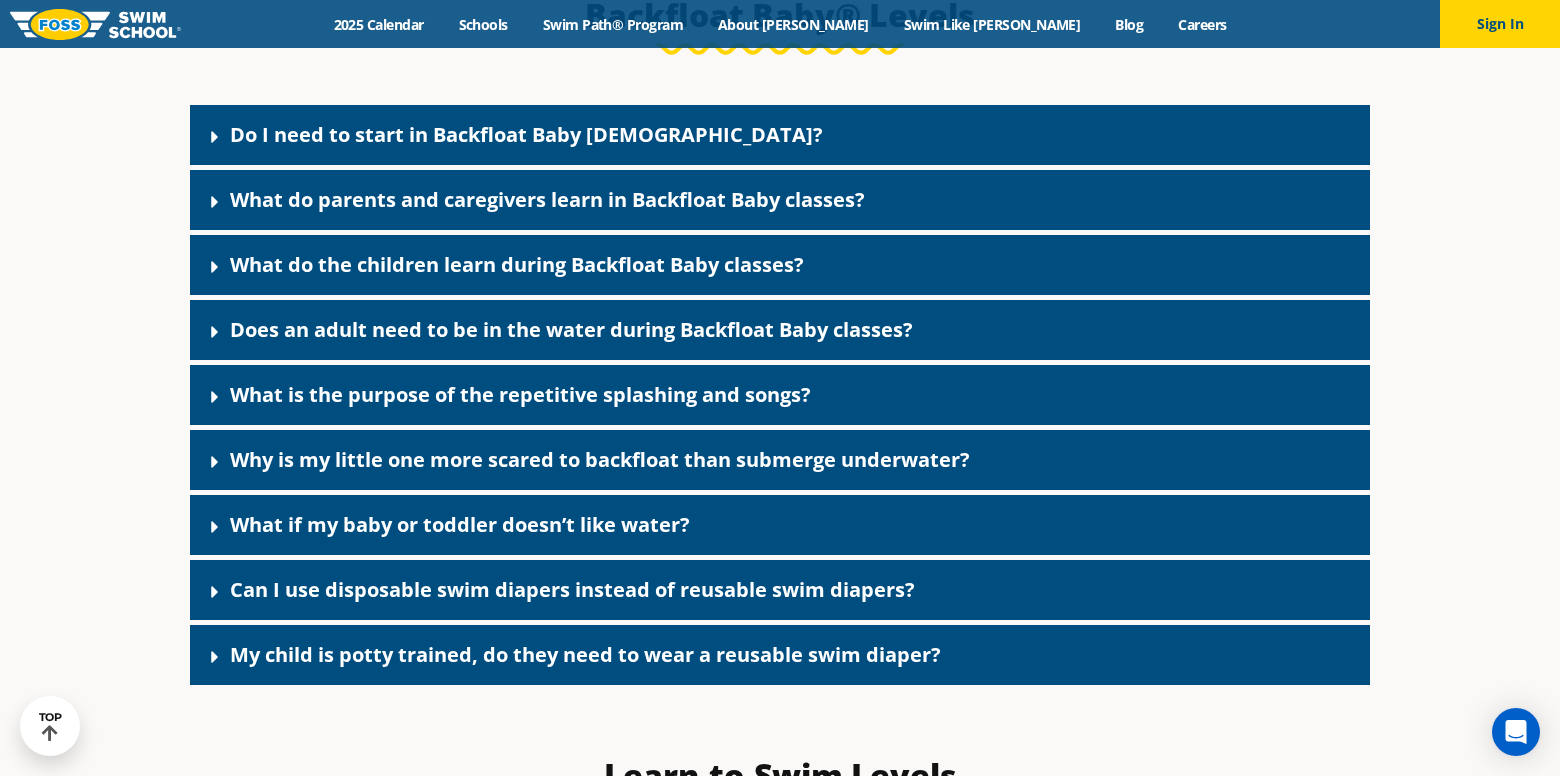 click on "Do I need to start in Backfloat Baby [DEMOGRAPHIC_DATA]?" at bounding box center [526, 134] 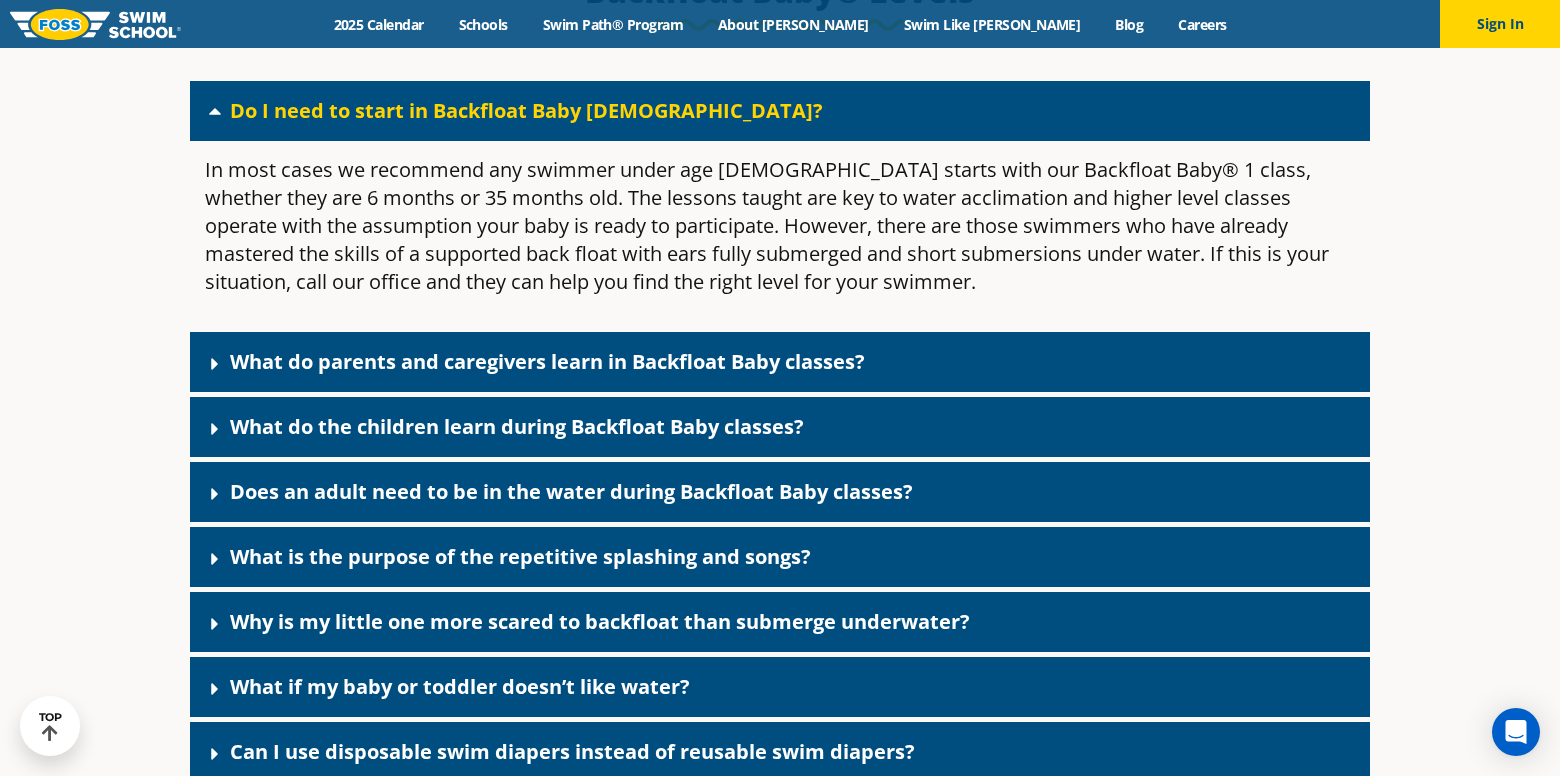scroll, scrollTop: 4429, scrollLeft: 0, axis: vertical 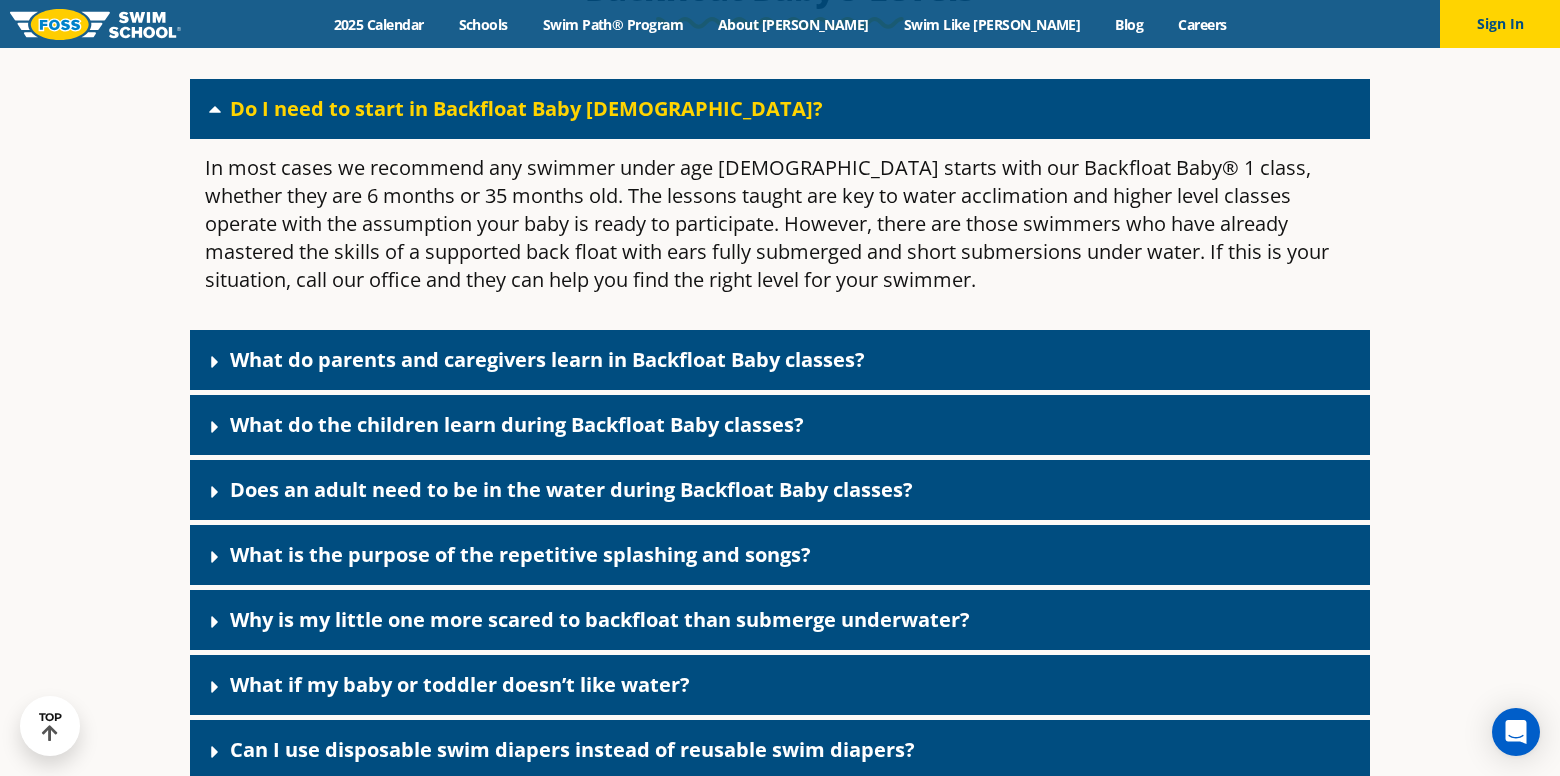 click on "What do parents and caregivers learn in Backfloat Baby classes?" at bounding box center [547, 359] 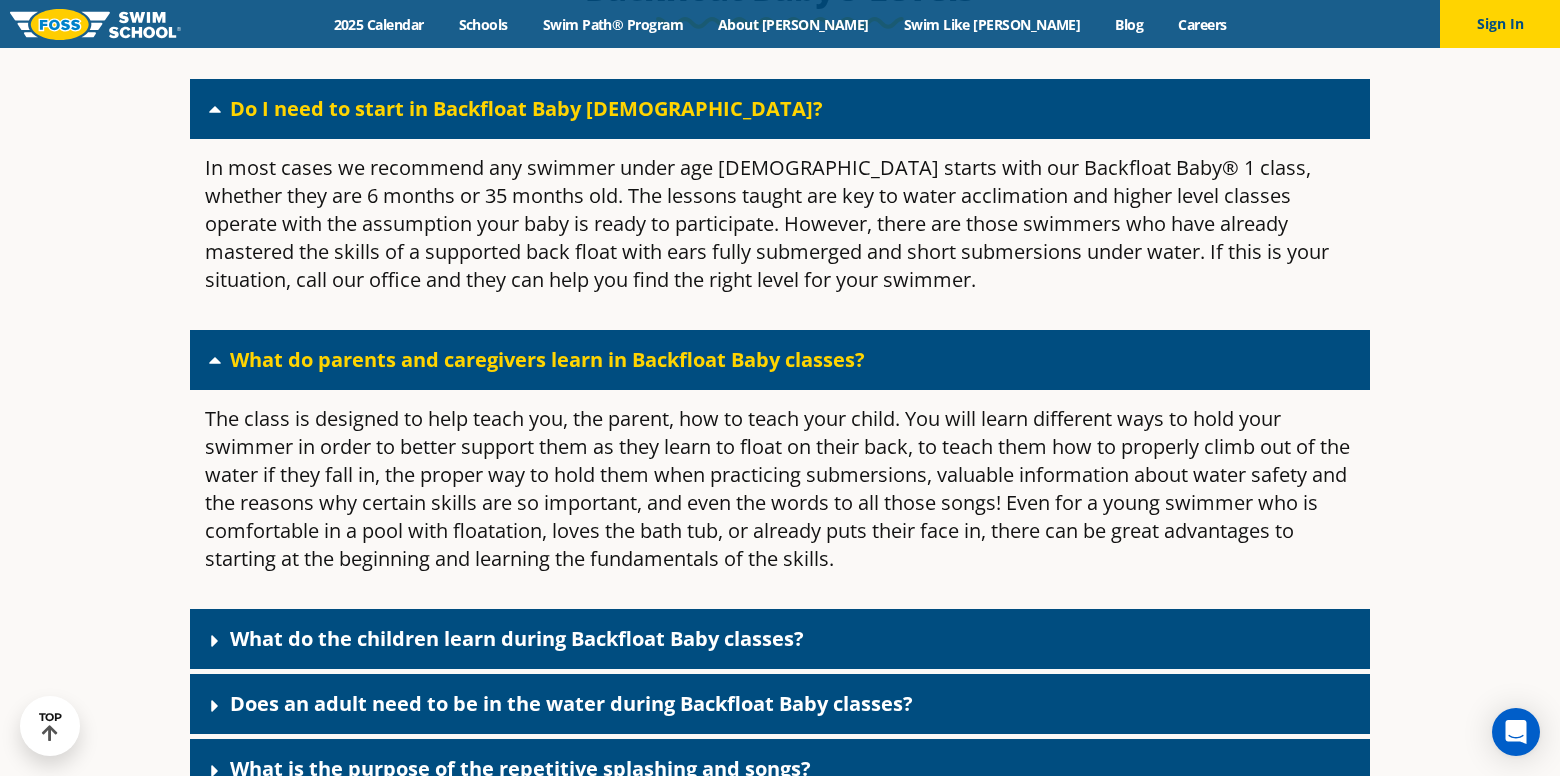 click on "Do I need to start in Backfloat Baby 1?" at bounding box center [526, 108] 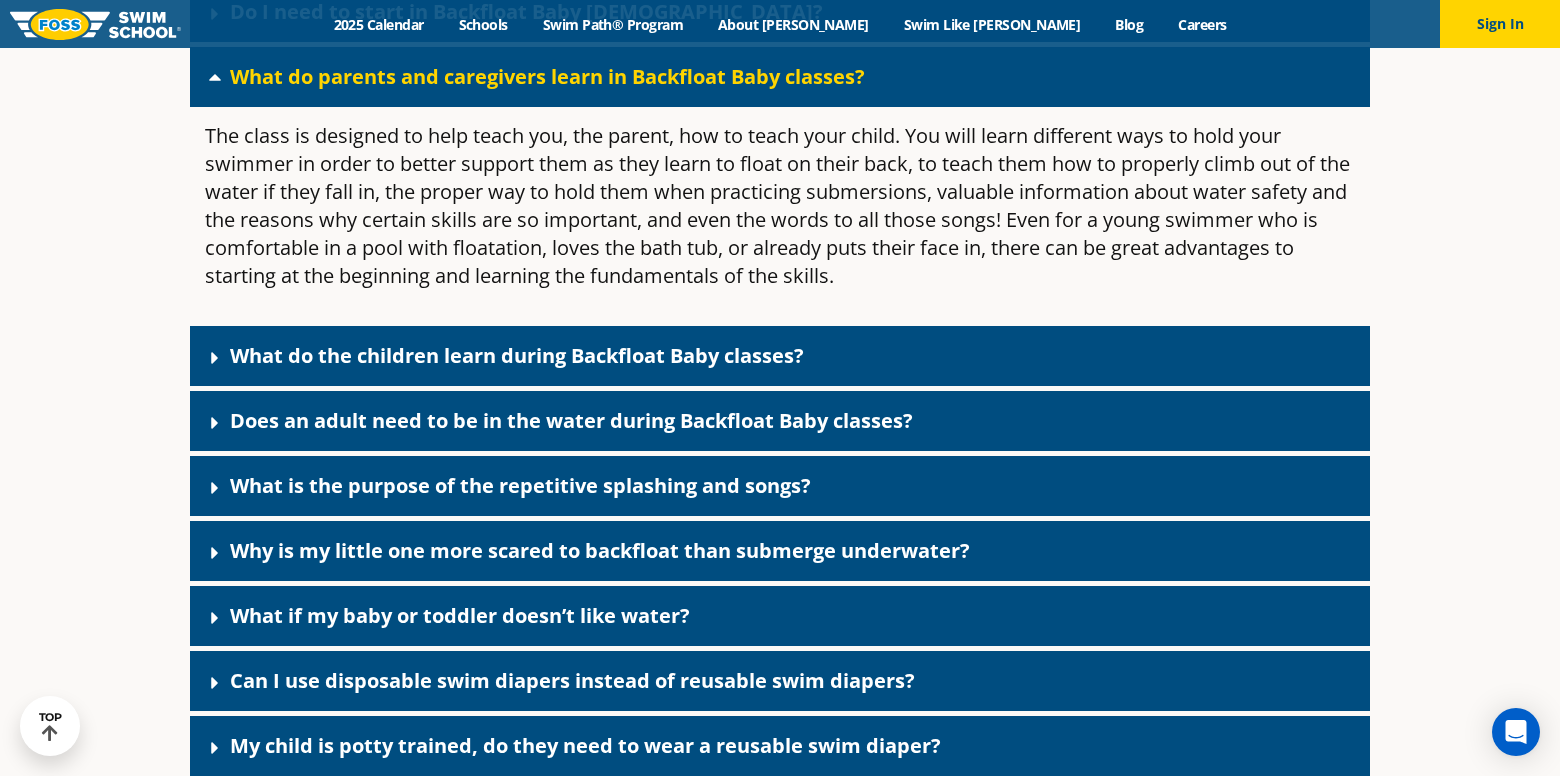 scroll, scrollTop: 4540, scrollLeft: 0, axis: vertical 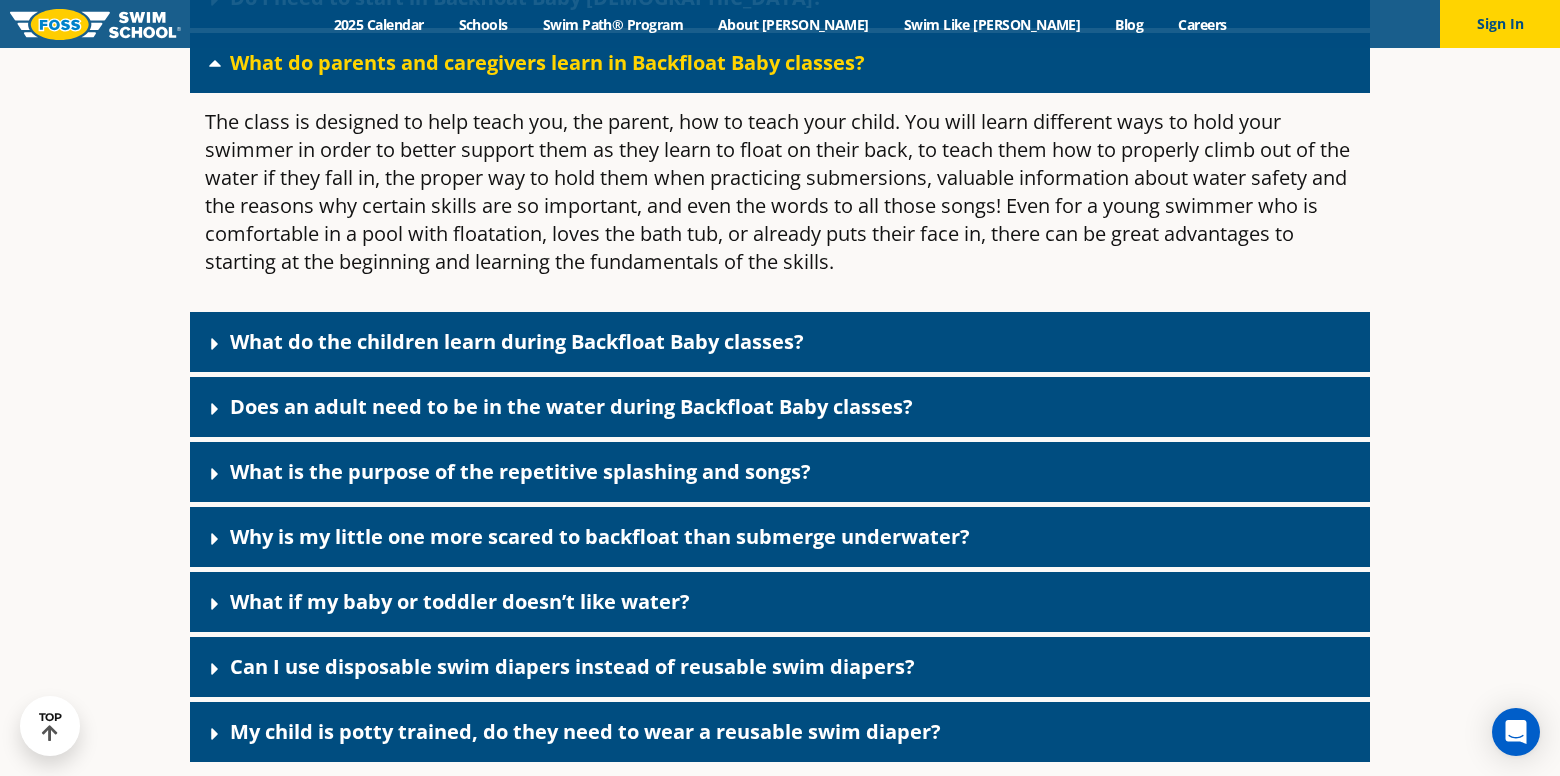 click on "What do the children learn during Backfloat Baby classes?" at bounding box center [517, 341] 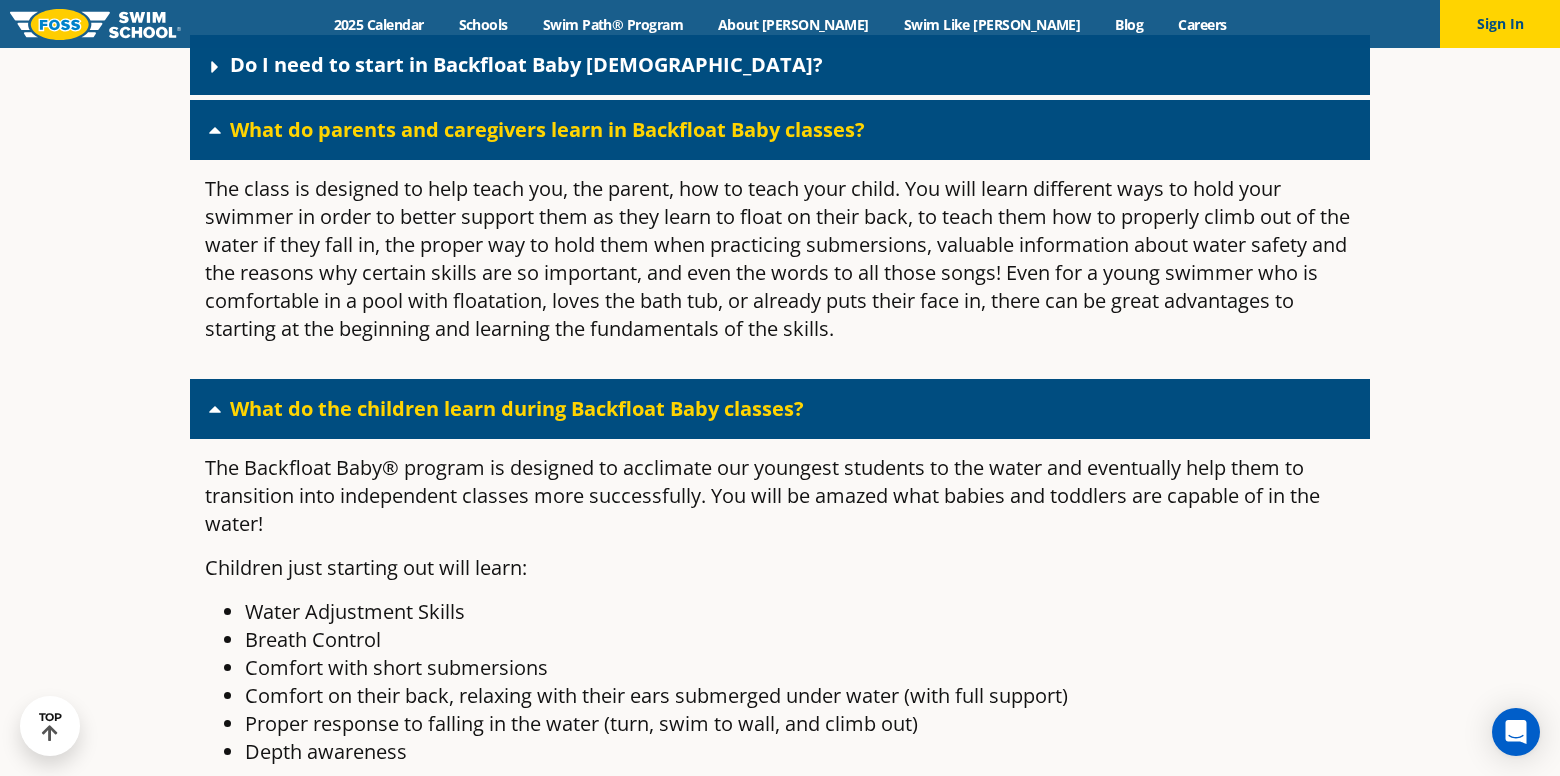 scroll, scrollTop: 4466, scrollLeft: 0, axis: vertical 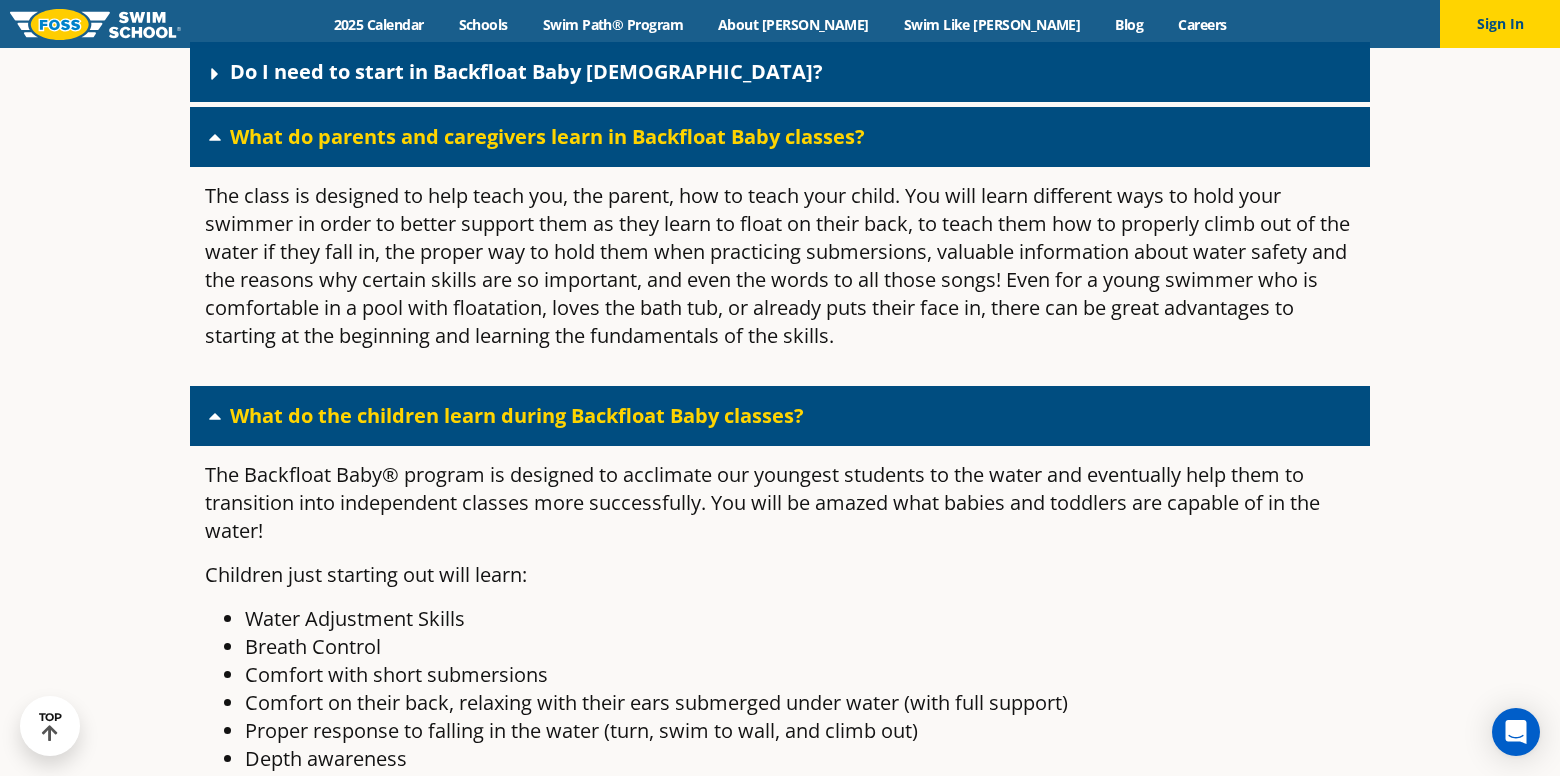 click on "What do parents and caregivers learn in Backfloat Baby classes?" at bounding box center [780, 137] 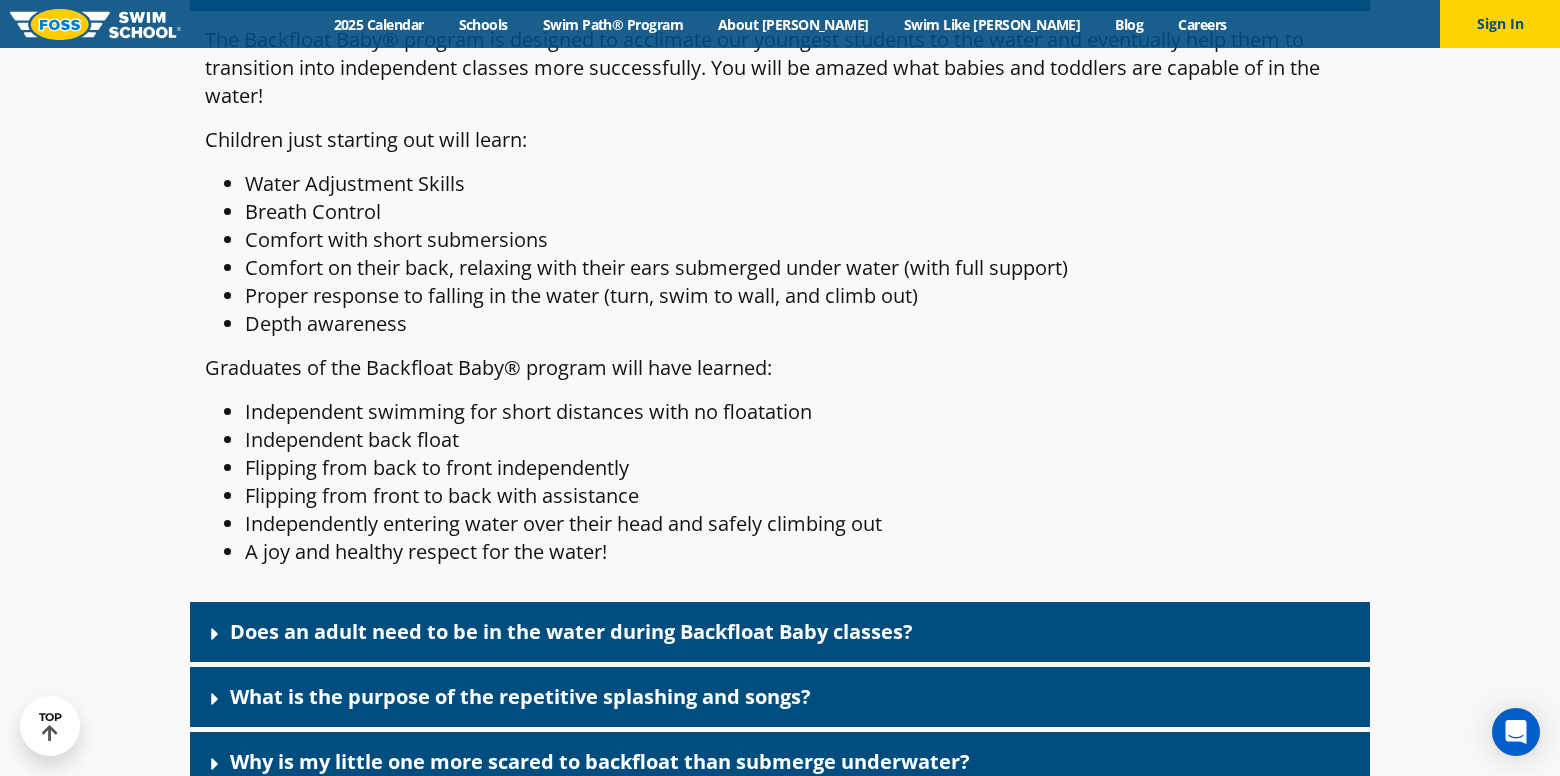 scroll, scrollTop: 4691, scrollLeft: 0, axis: vertical 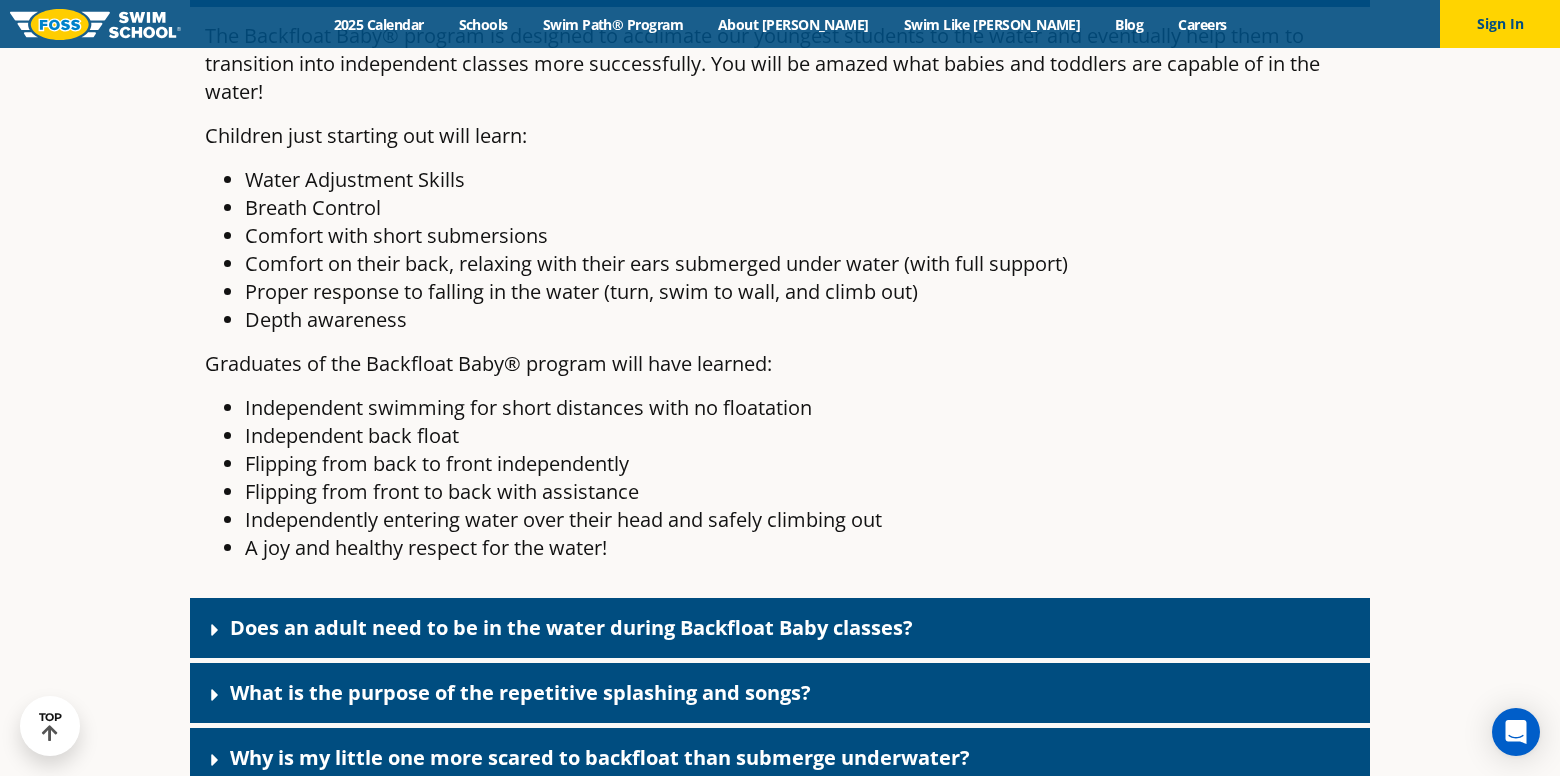 click on "Does an adult need to be in the water during Backfloat Baby classes?" at bounding box center (571, 627) 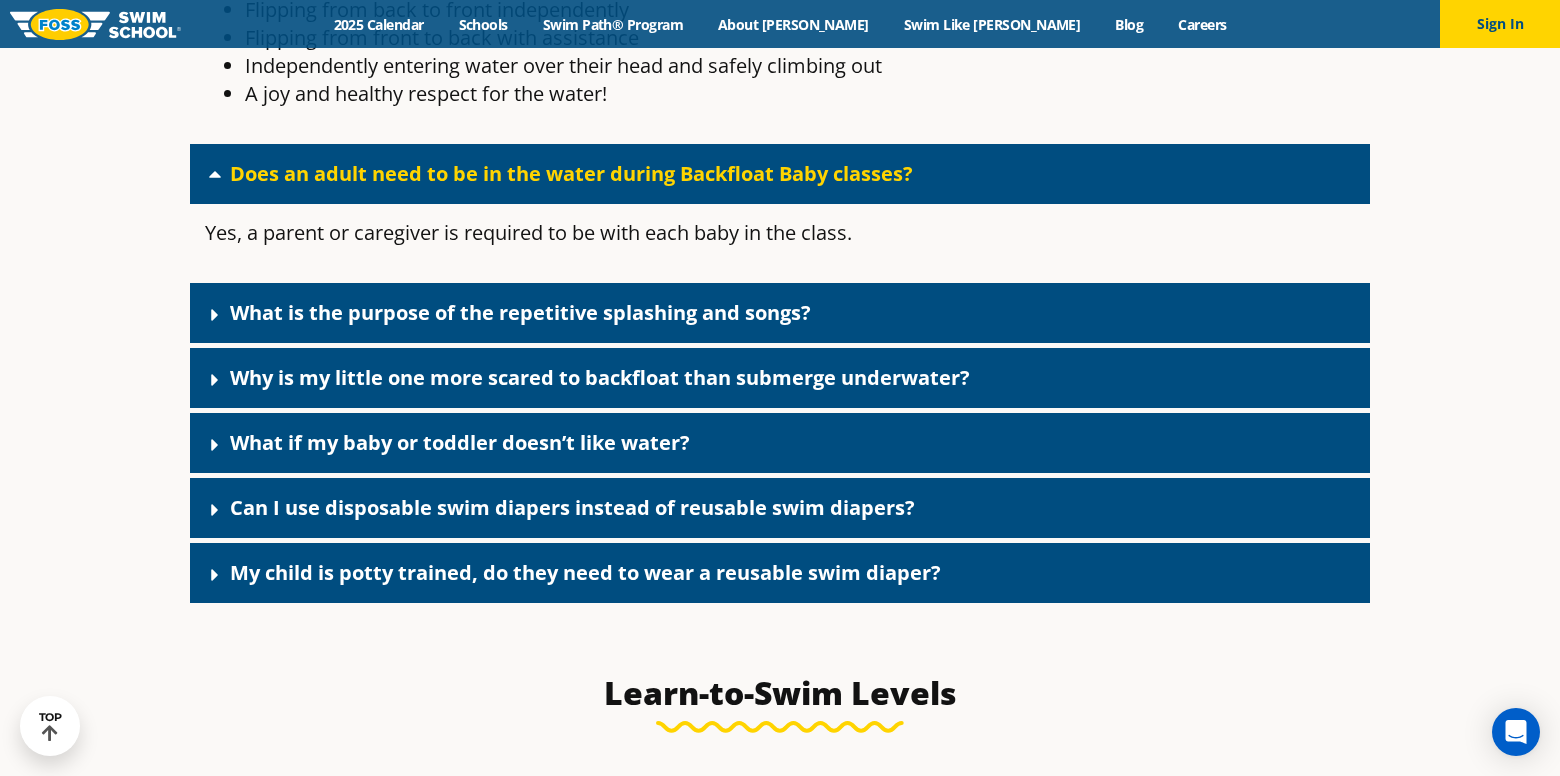 scroll, scrollTop: 5156, scrollLeft: 0, axis: vertical 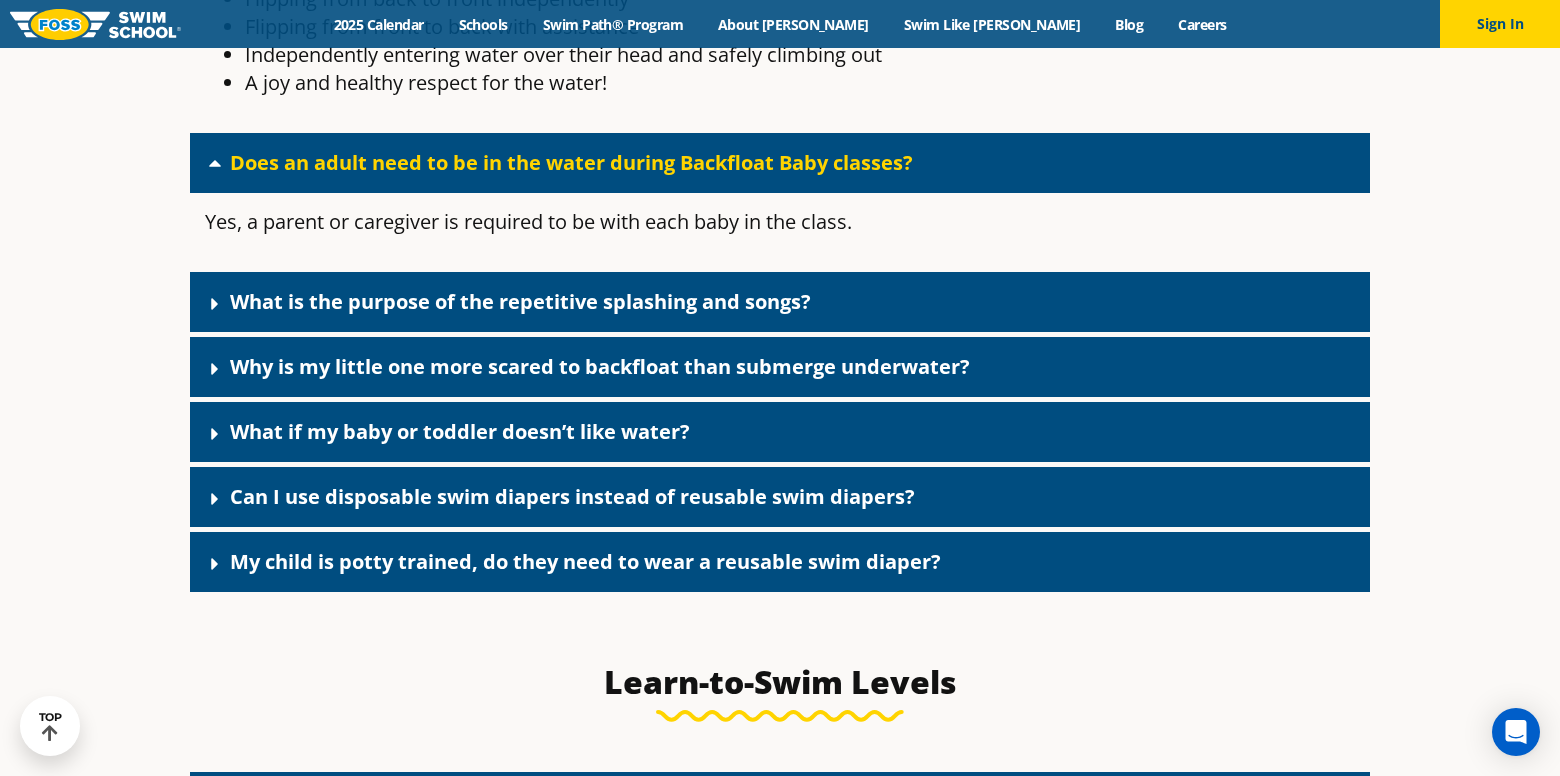 click on "Can I use disposable swim diapers instead of reusable swim diapers?" at bounding box center (572, 496) 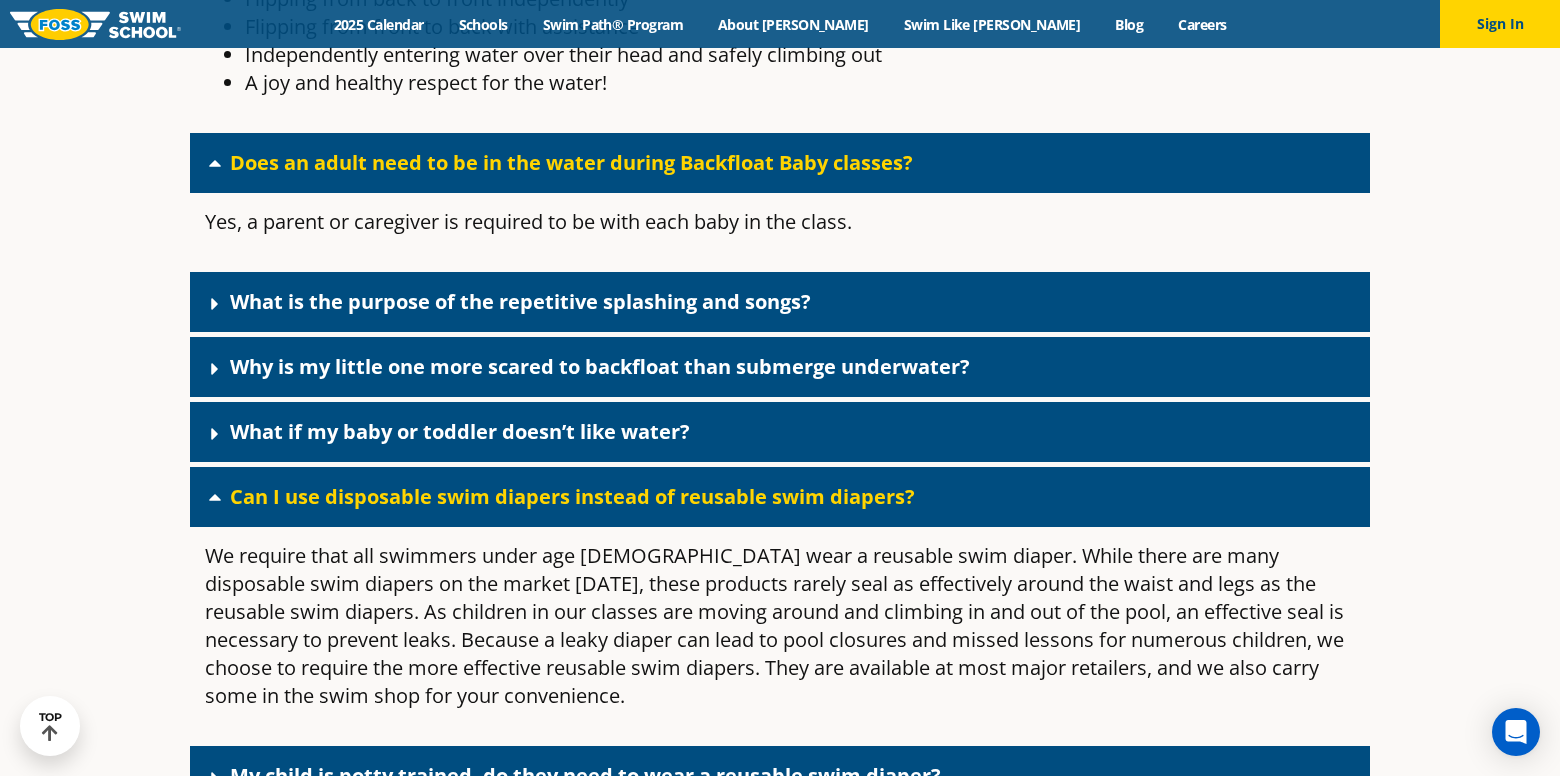 click on "Can I use disposable swim diapers instead of reusable swim diapers?" at bounding box center [572, 496] 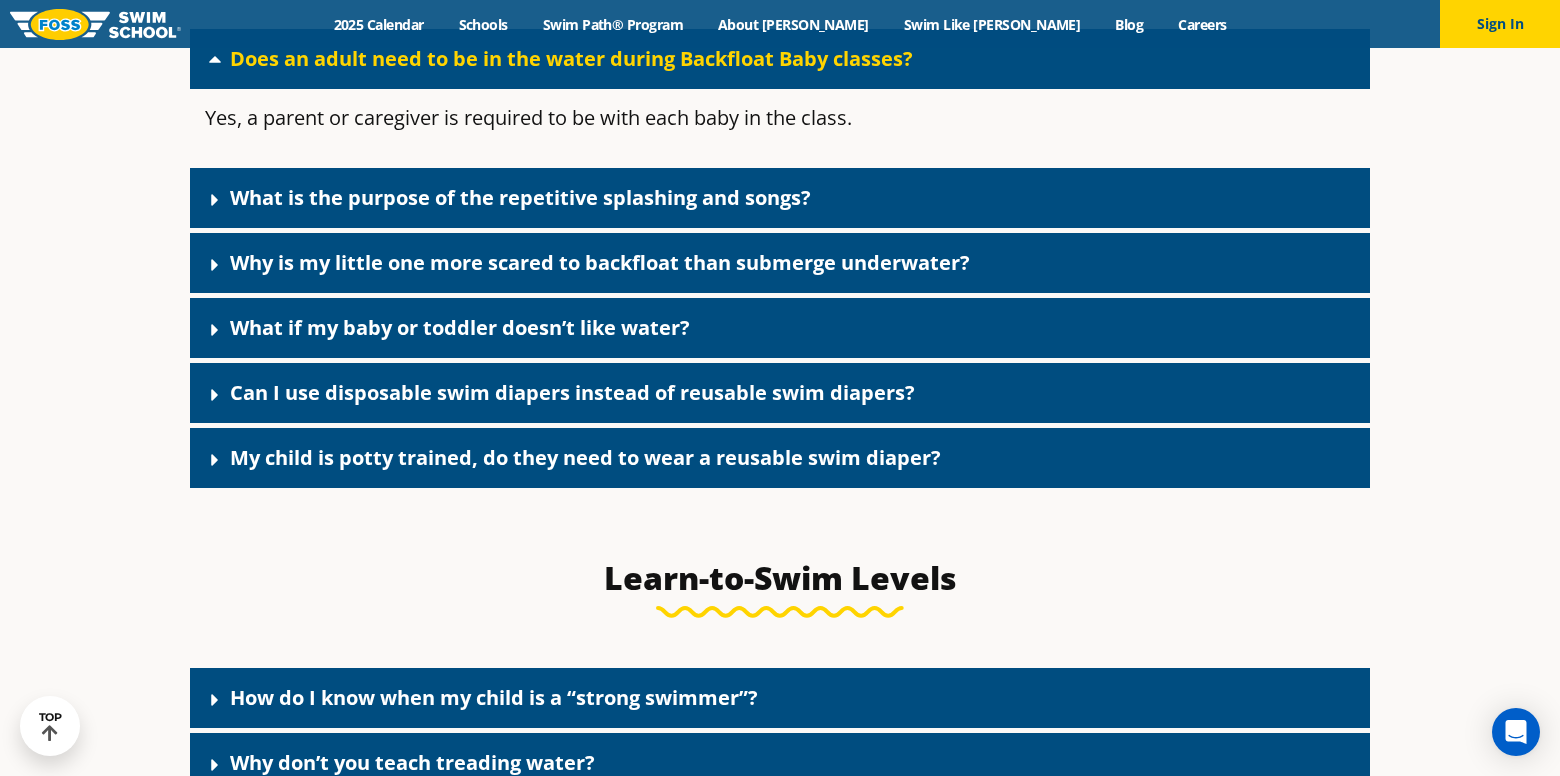 scroll, scrollTop: 5310, scrollLeft: 0, axis: vertical 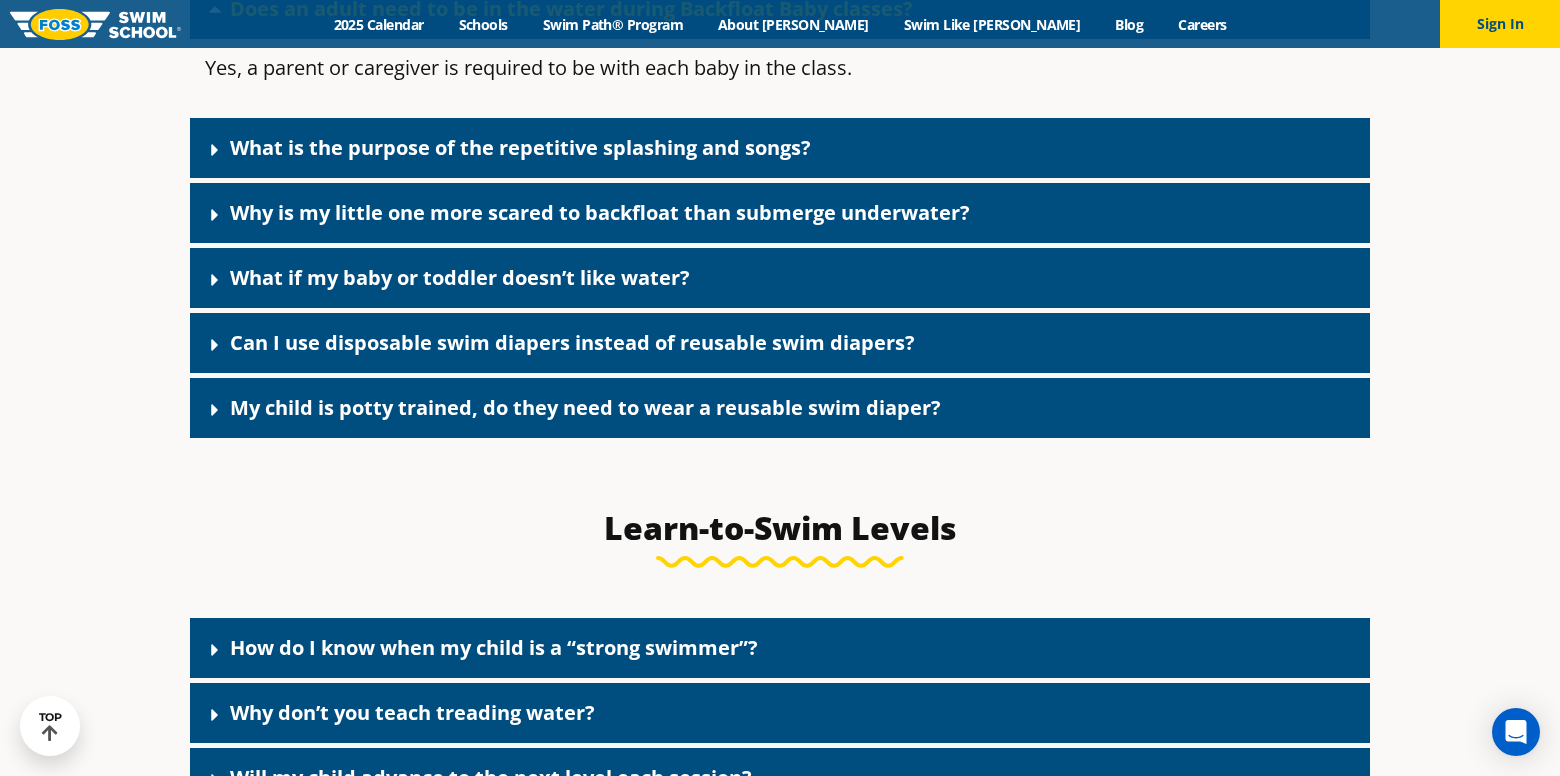 click on "My child is potty trained, do they need to wear a reusable swim diaper?" at bounding box center (585, 407) 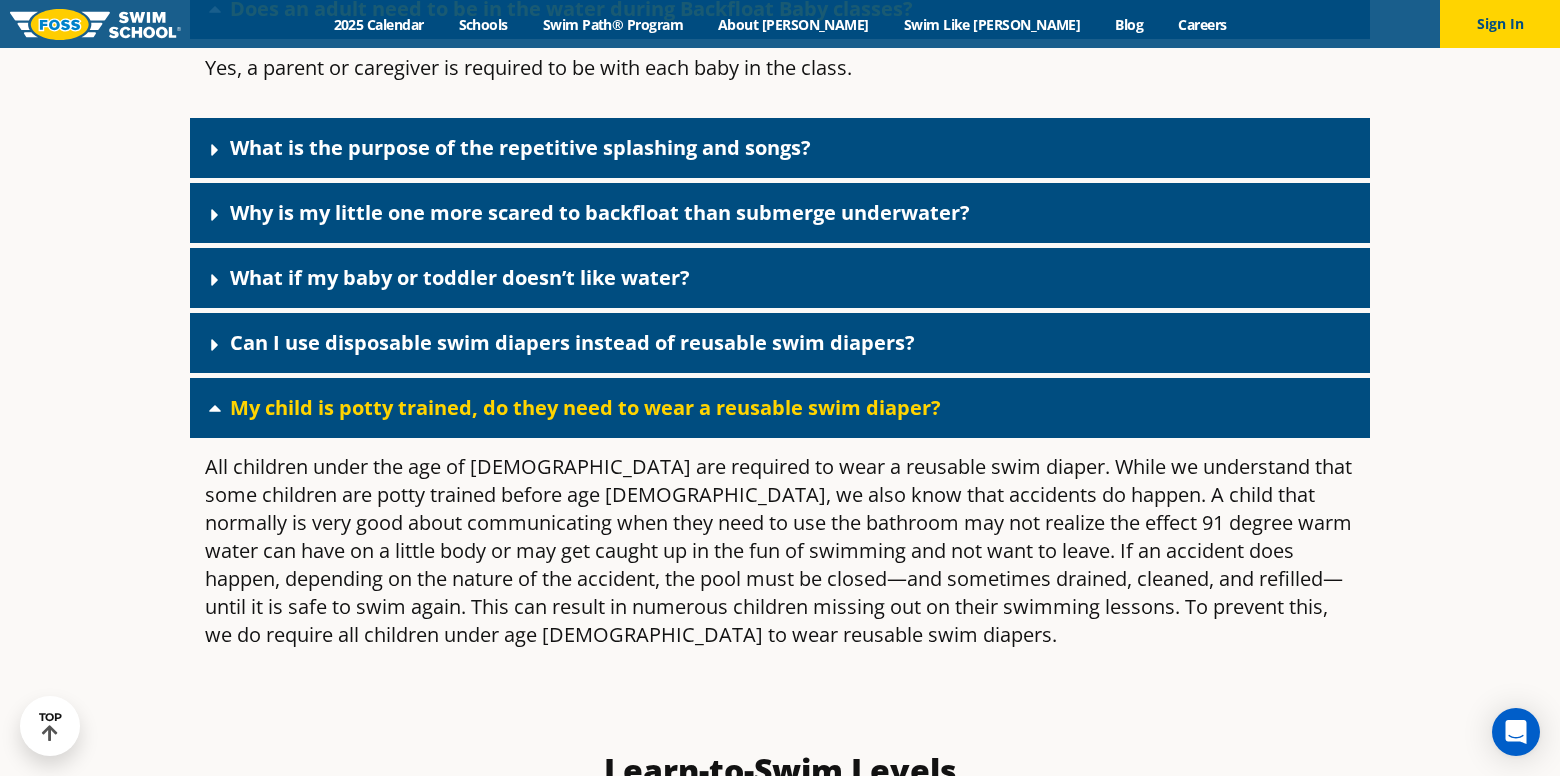 click on "My child is potty trained, do they need to wear a reusable swim diaper?" at bounding box center (585, 407) 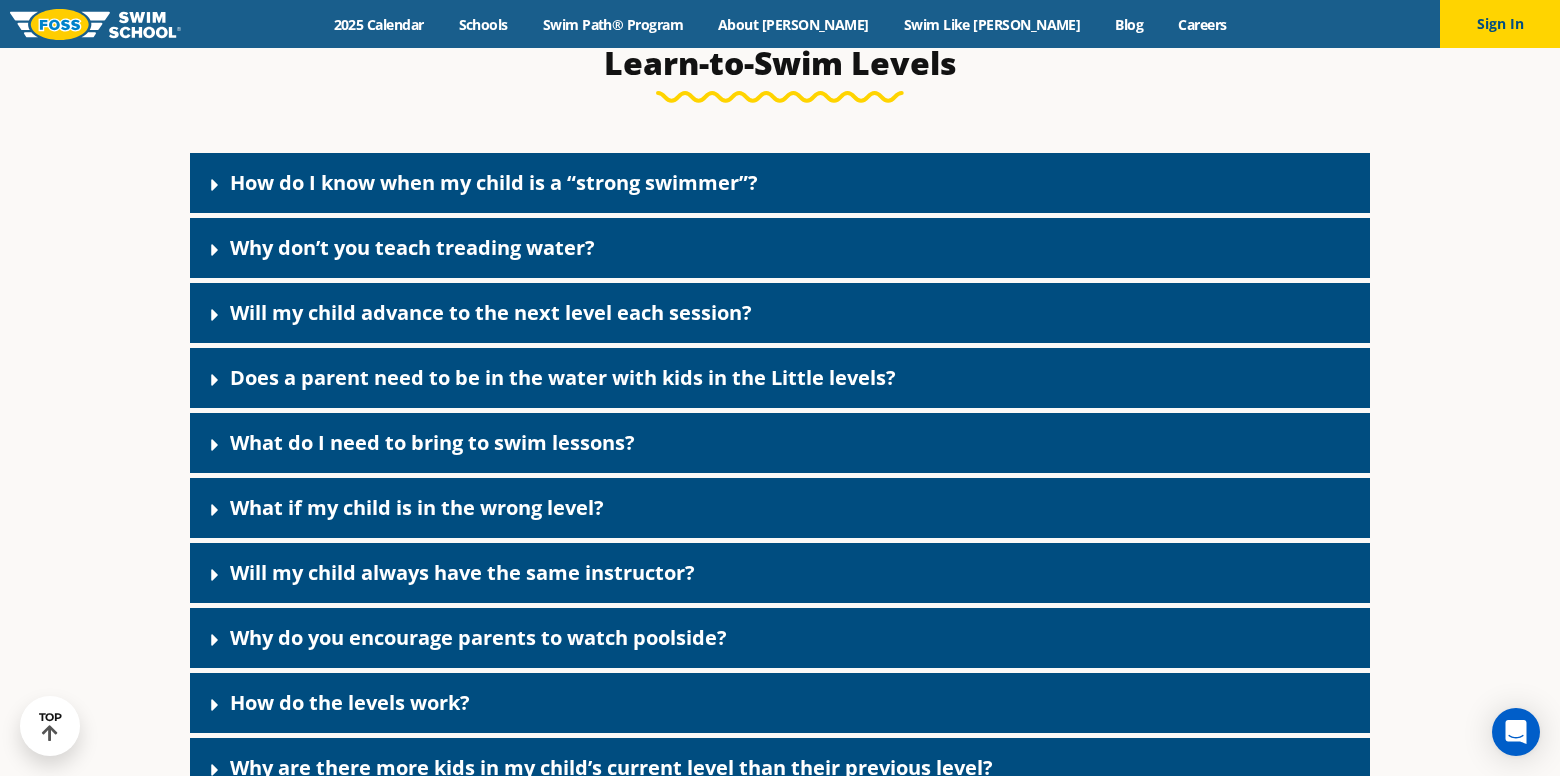 scroll, scrollTop: 5776, scrollLeft: 0, axis: vertical 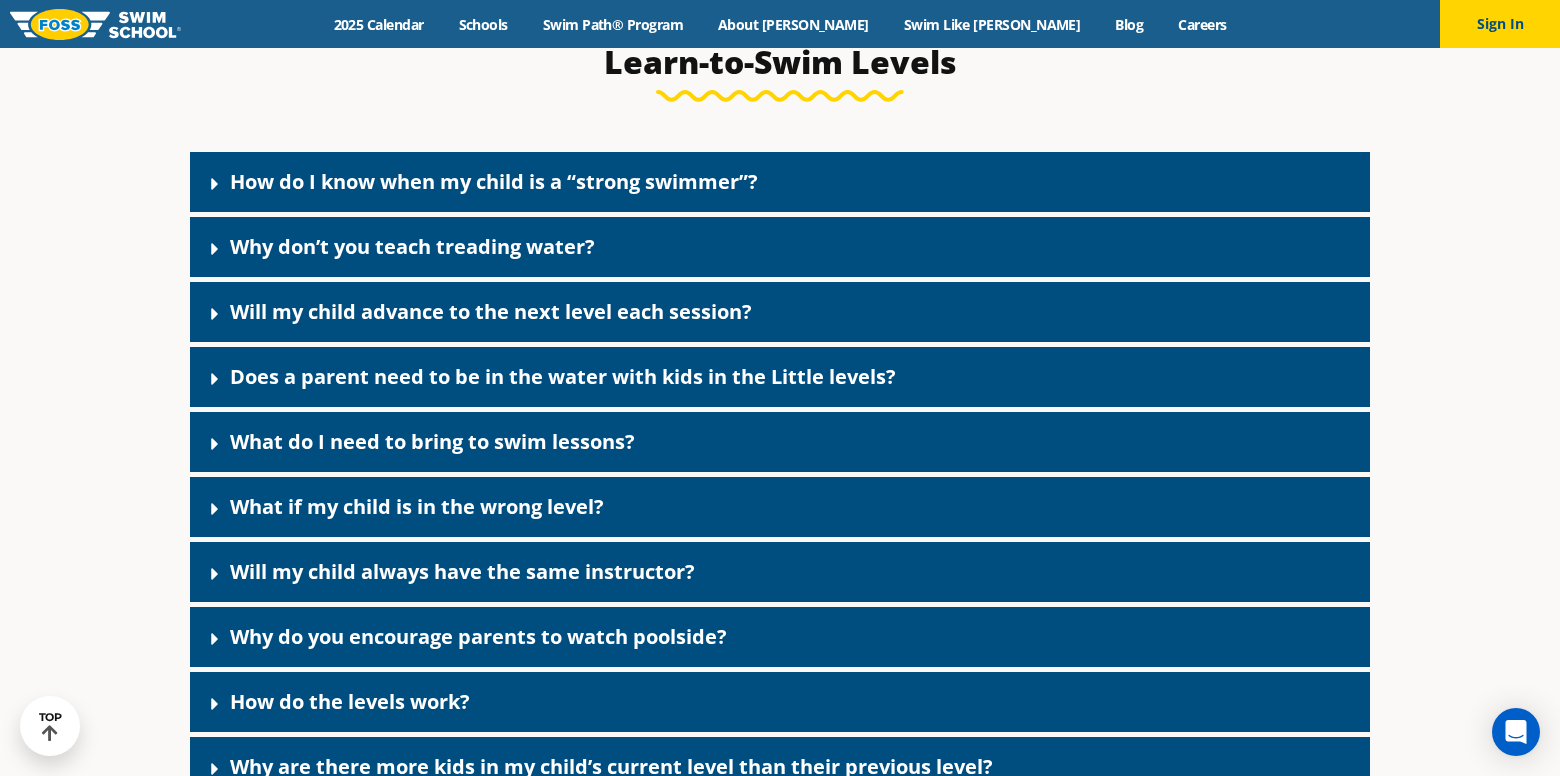 click on "Will my child advance to the next level each session?" at bounding box center (780, 312) 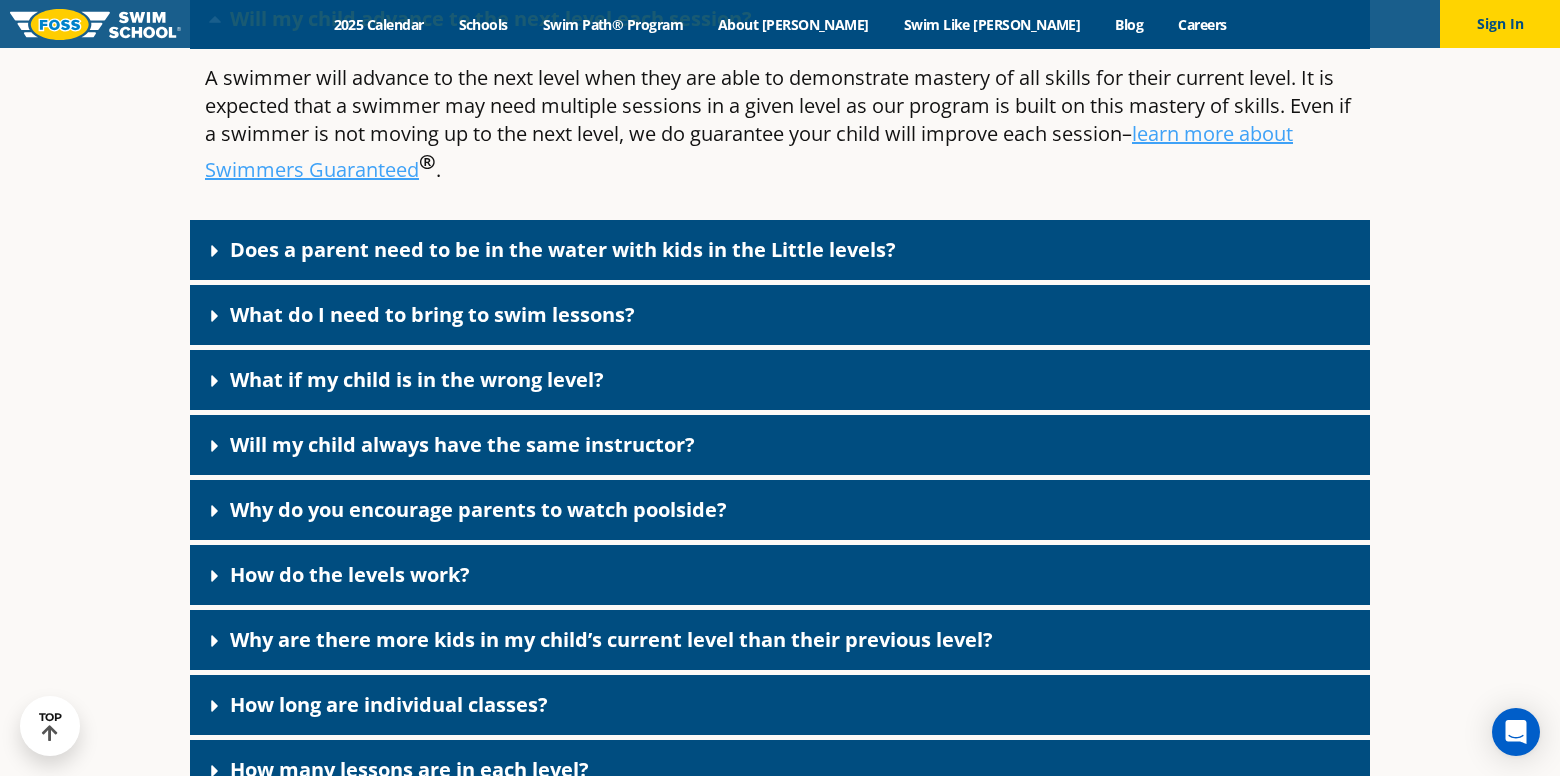 scroll, scrollTop: 6072, scrollLeft: 0, axis: vertical 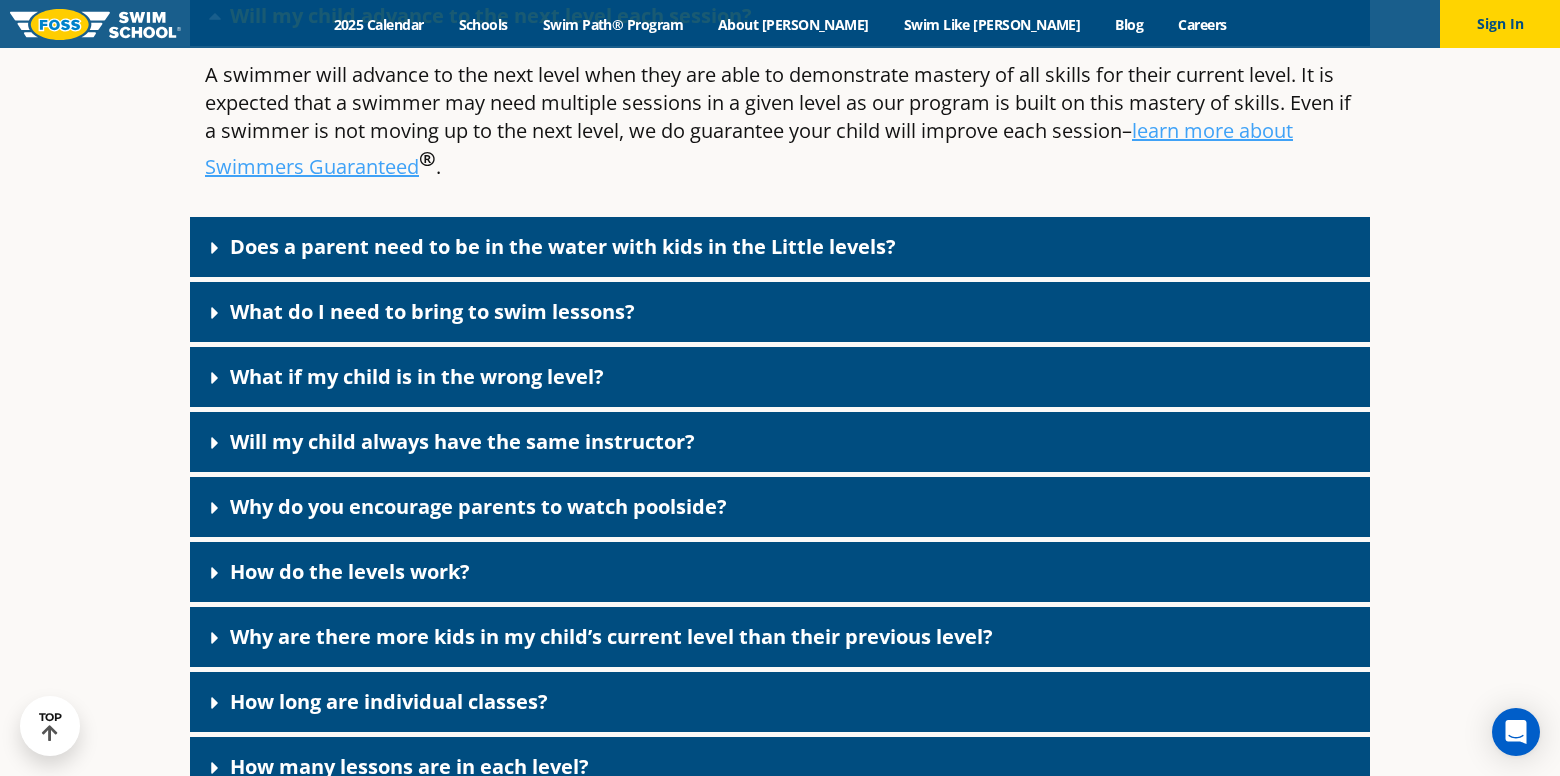 click on "Does a parent need to be in the water with kids in the Little levels?" at bounding box center [563, 246] 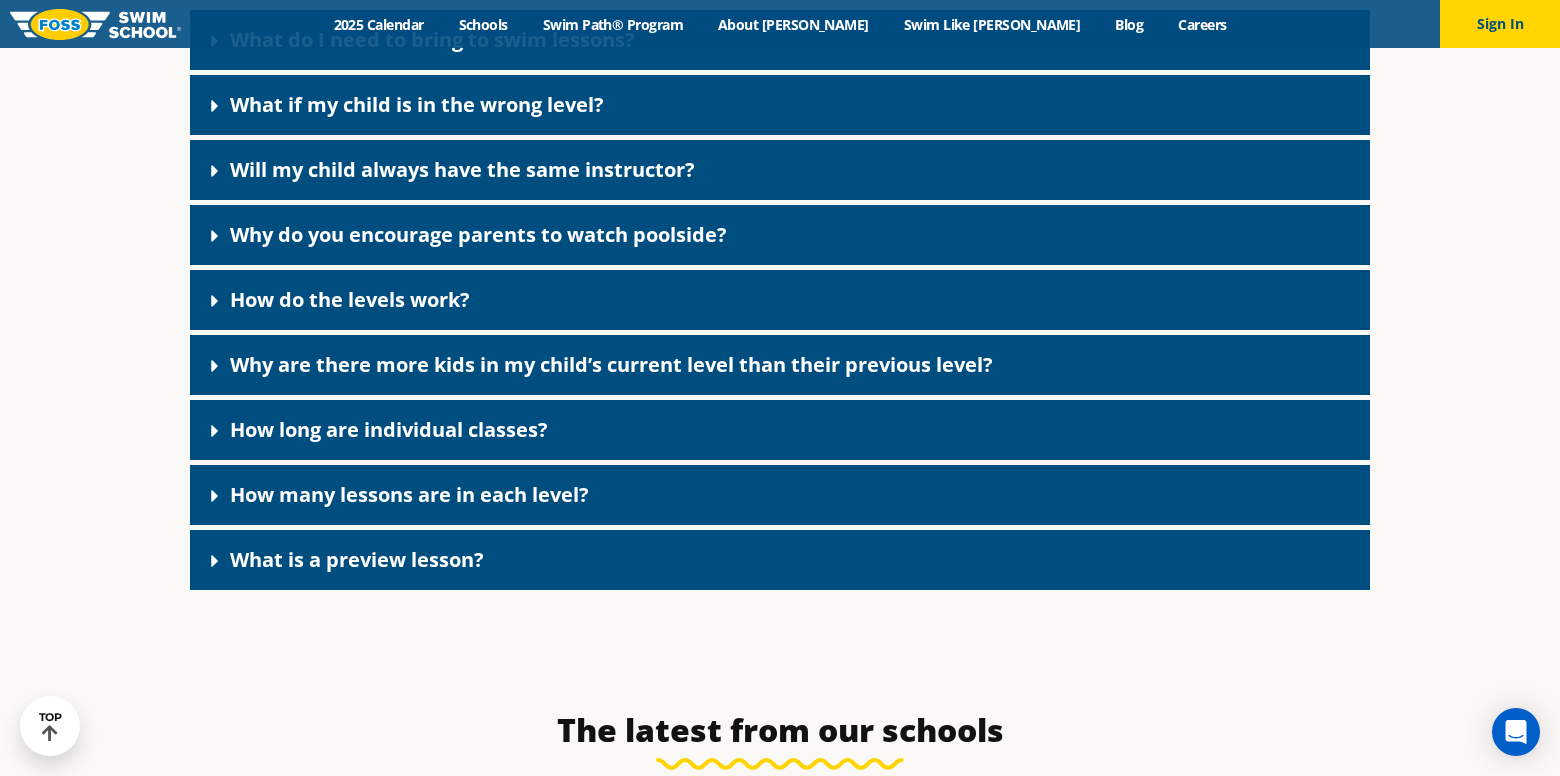 scroll, scrollTop: 6420, scrollLeft: 0, axis: vertical 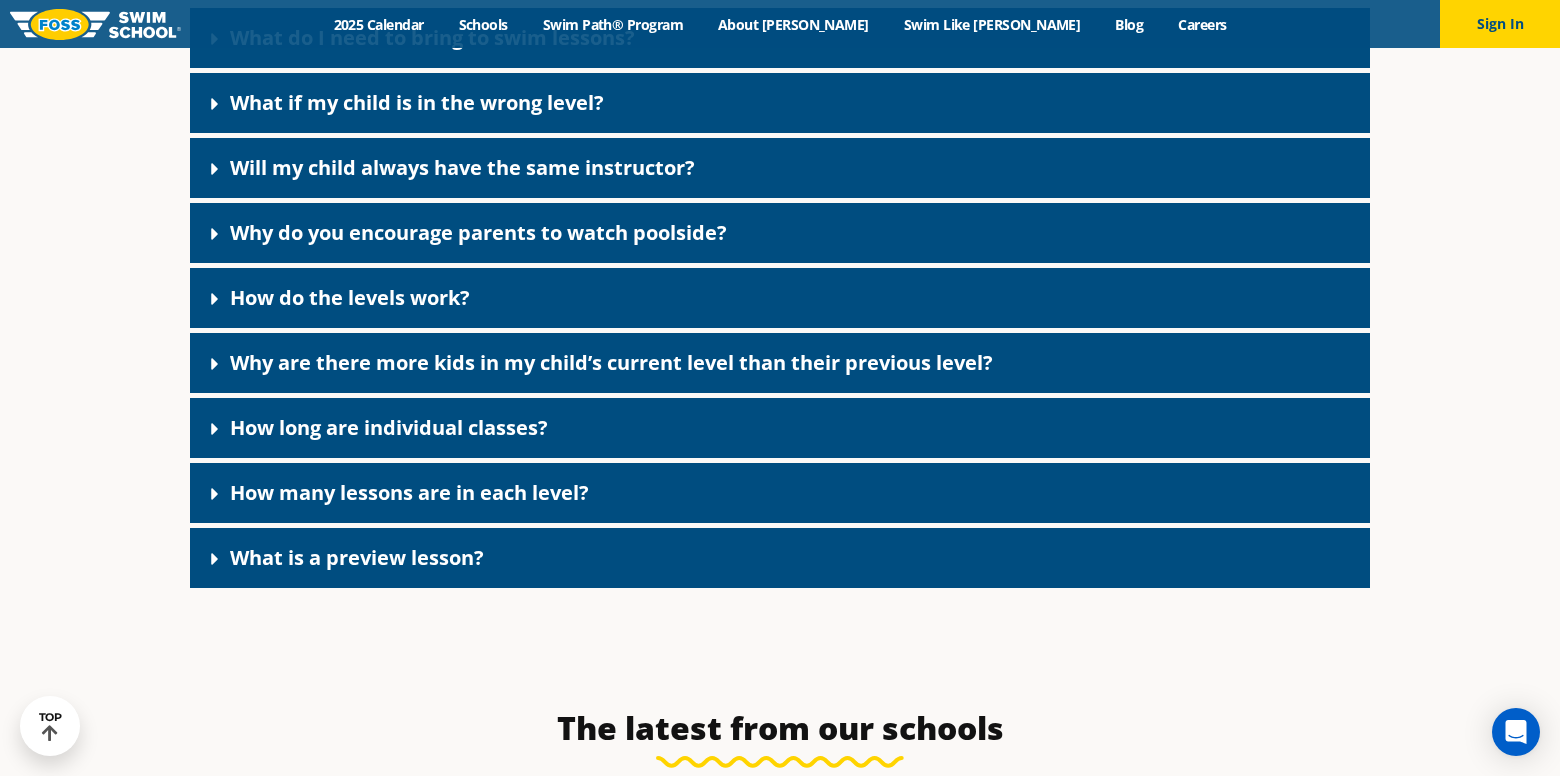 click on "How long are individual classes?" at bounding box center [389, 427] 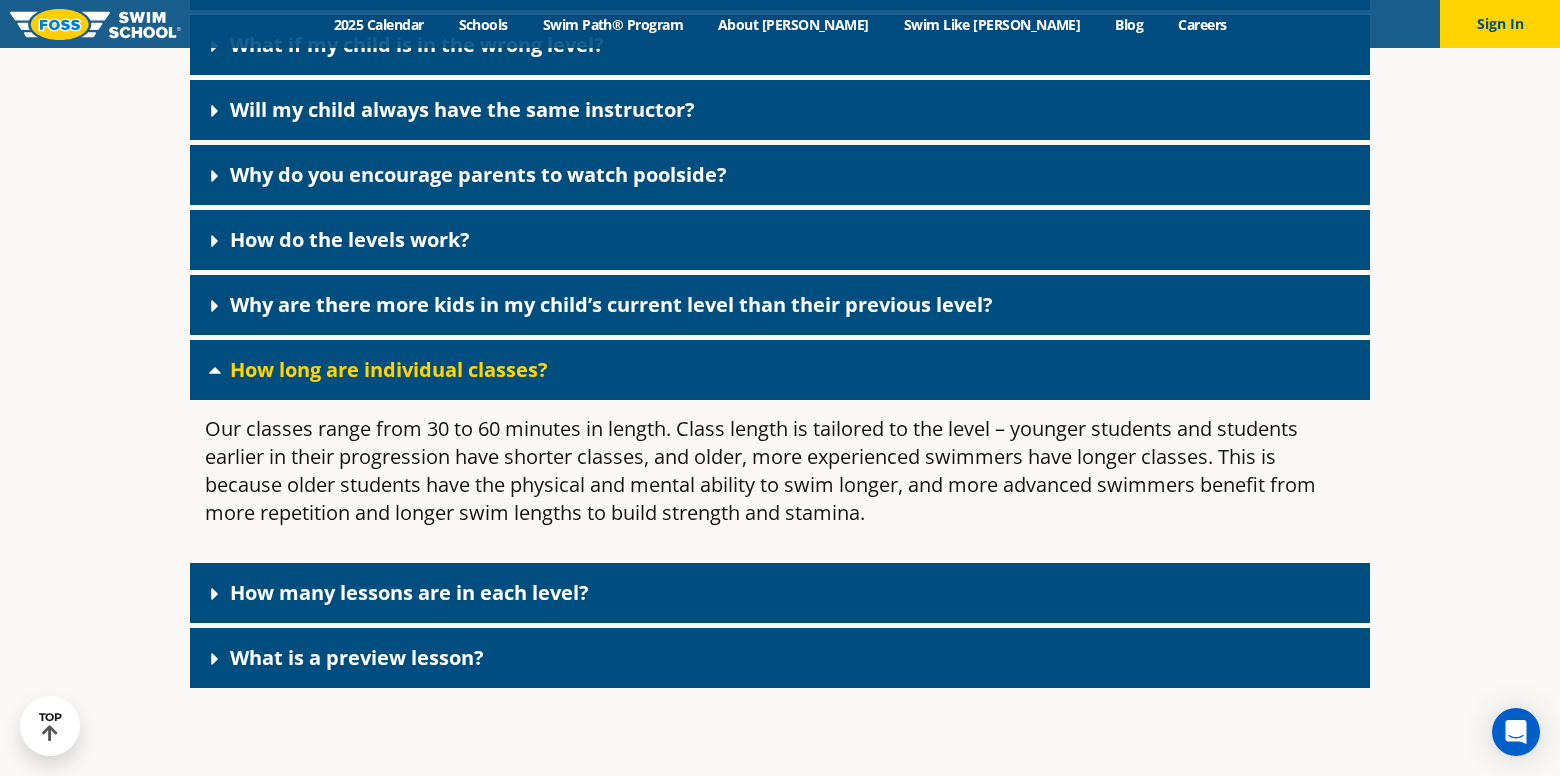 scroll, scrollTop: 6483, scrollLeft: 0, axis: vertical 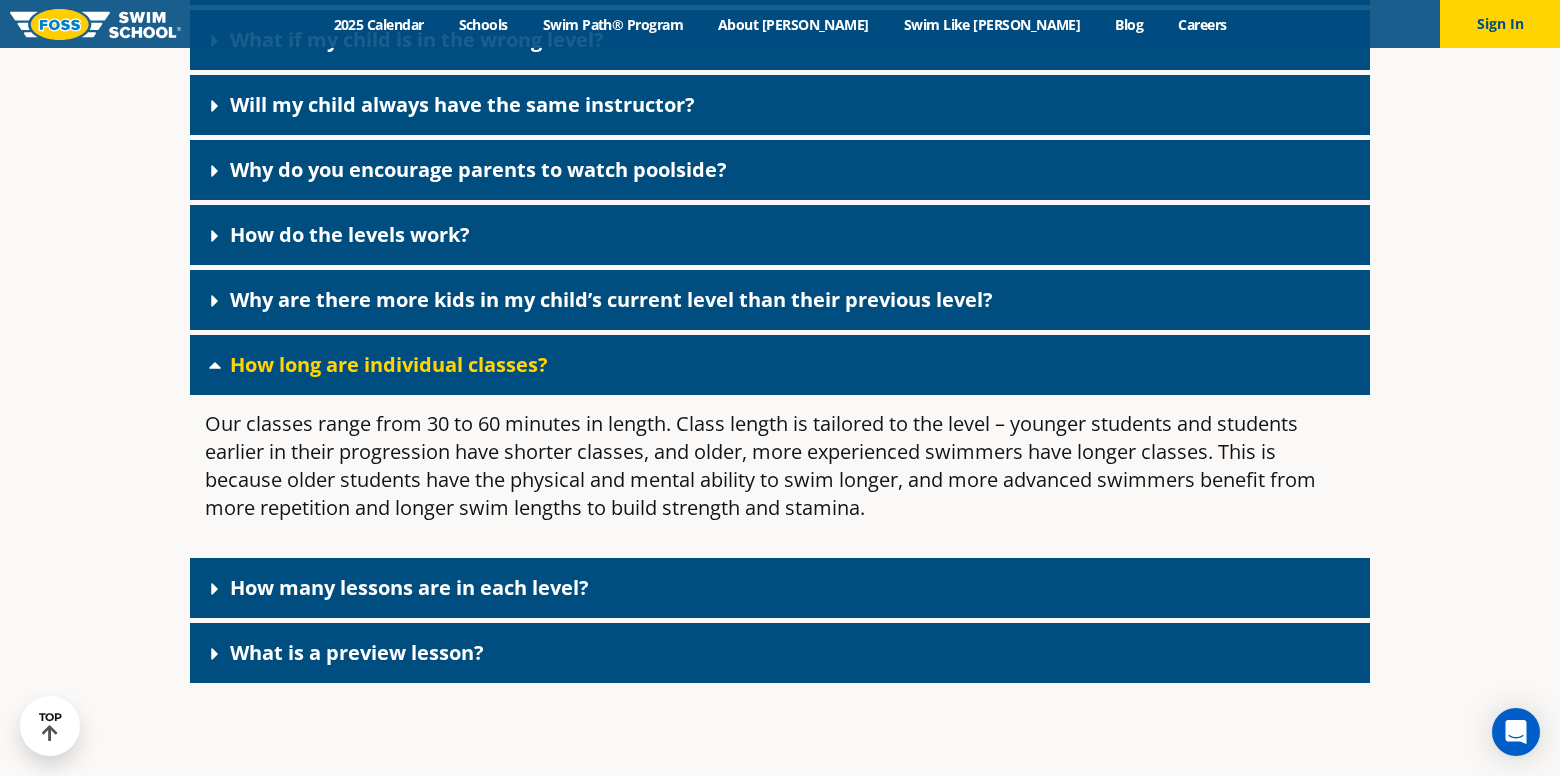 click on "How many lessons are in each level?" at bounding box center [409, 587] 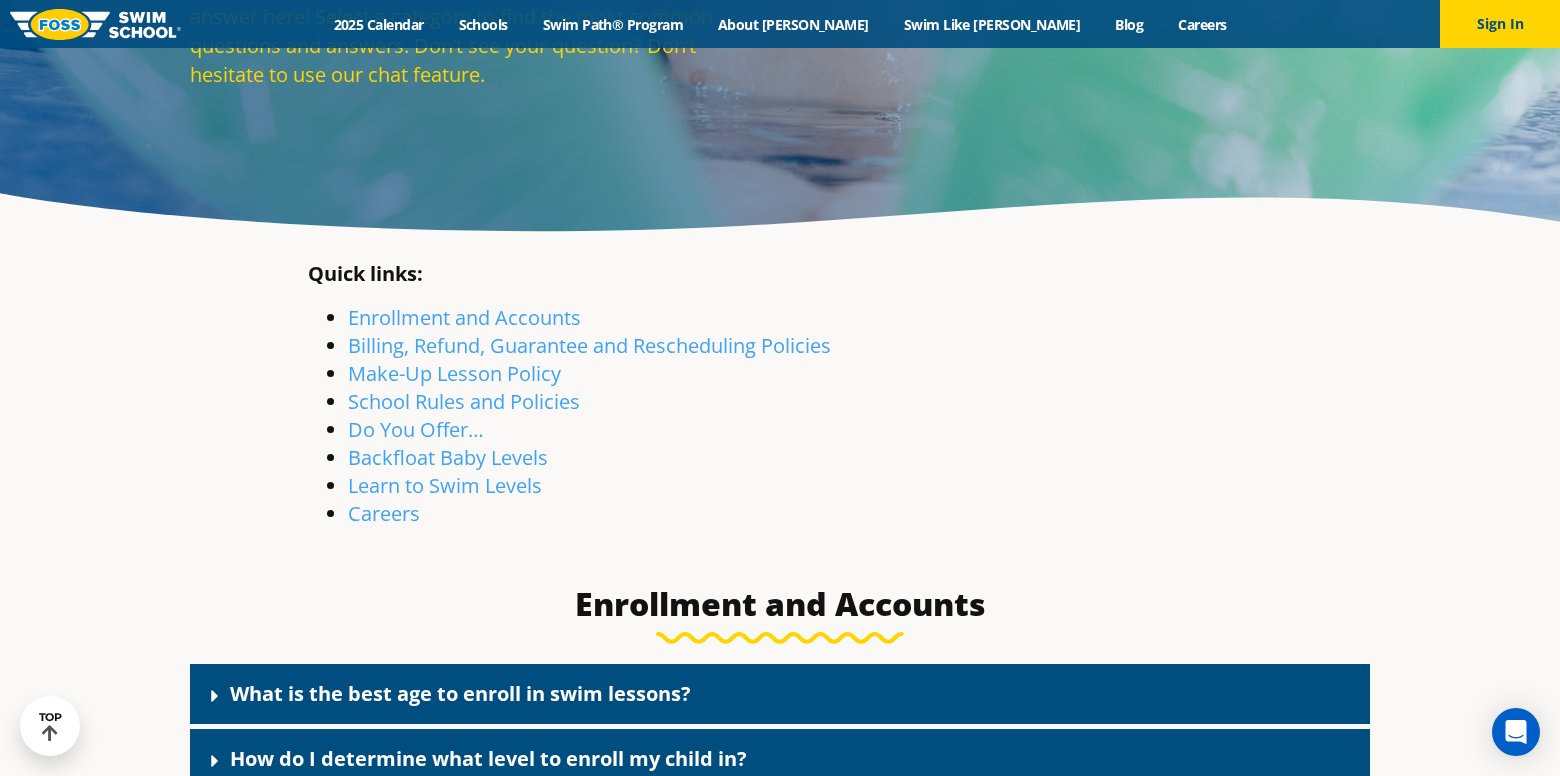 scroll, scrollTop: 0, scrollLeft: 0, axis: both 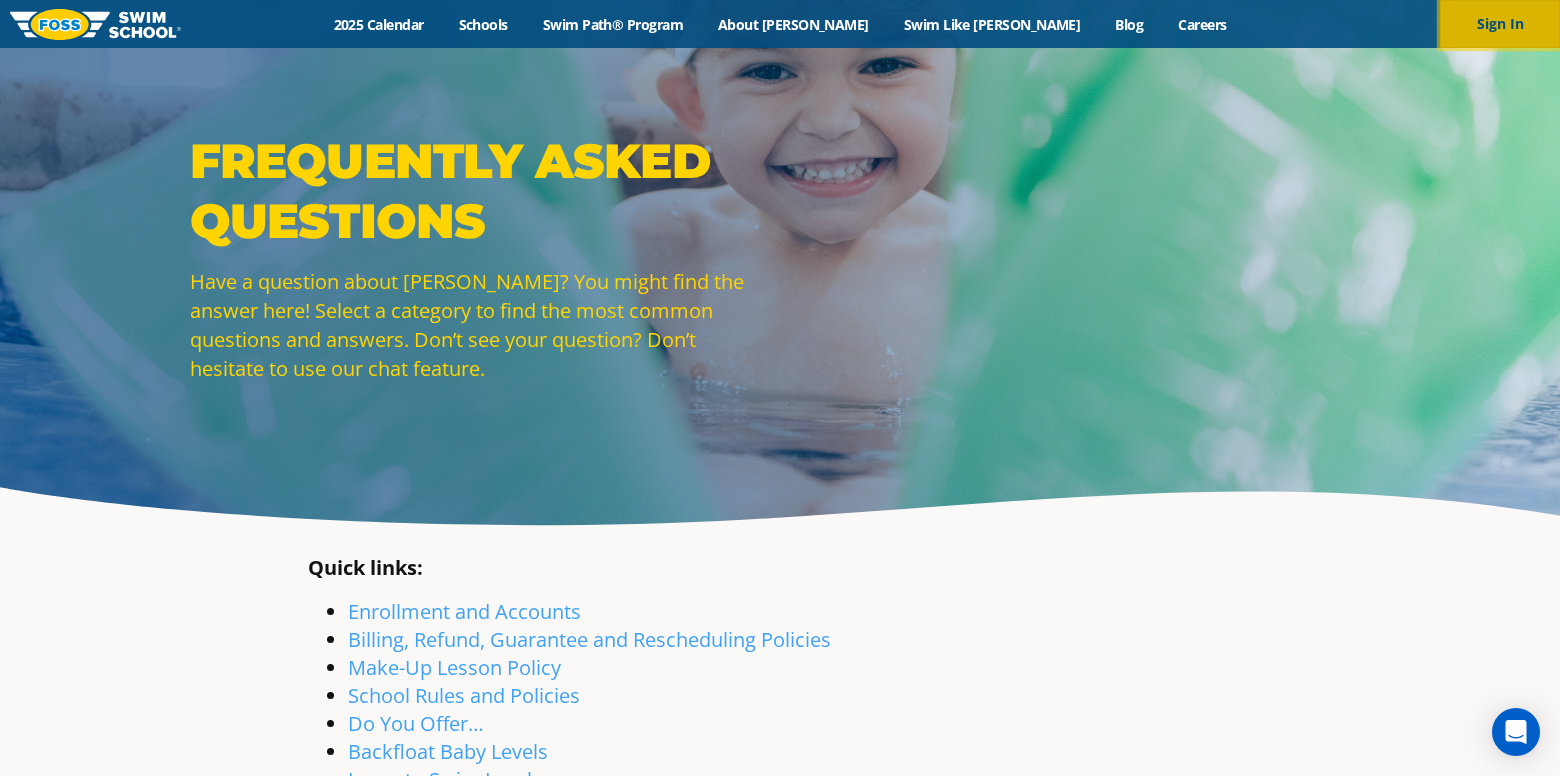 click on "Sign In" at bounding box center (1500, 24) 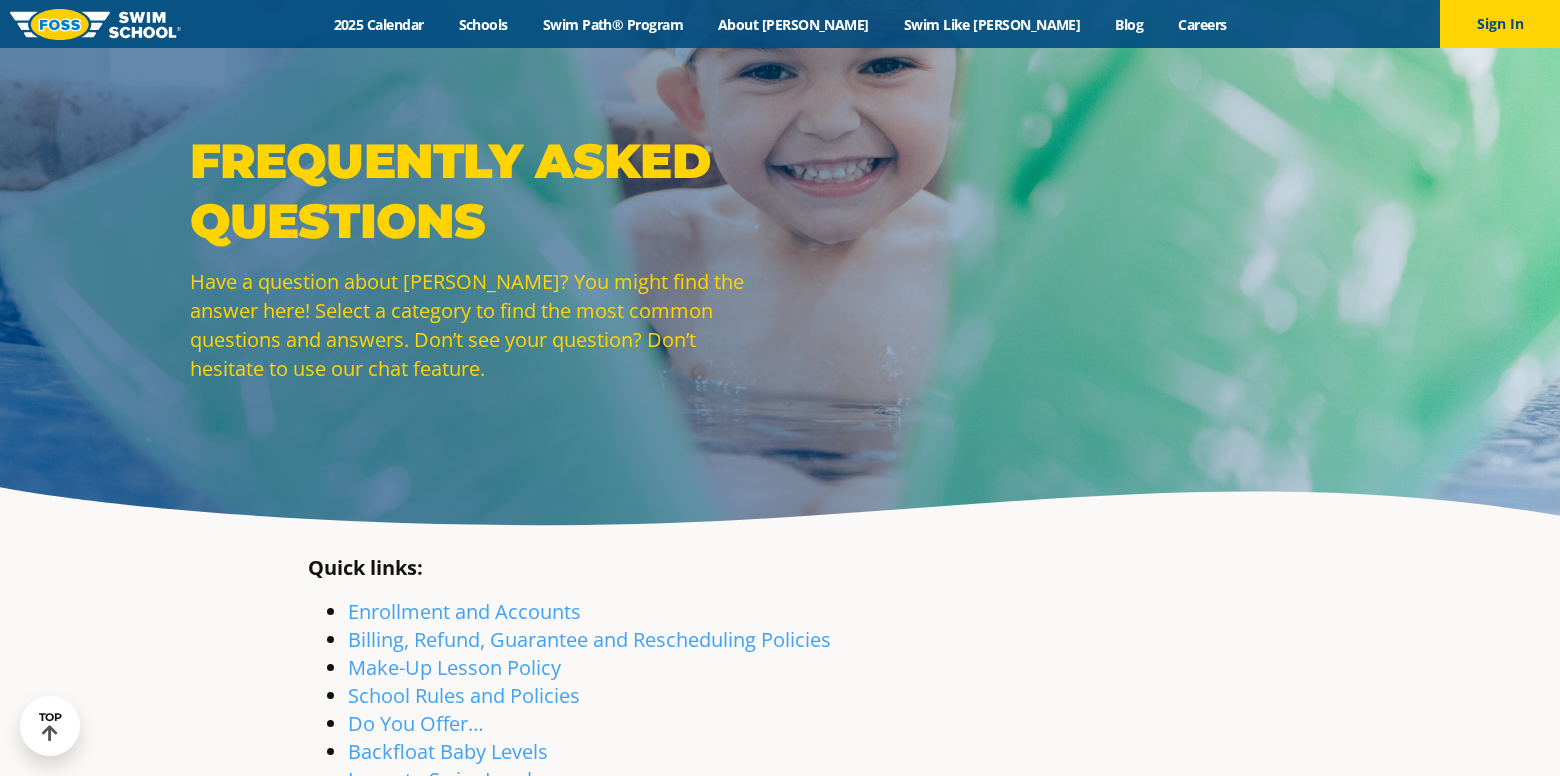 scroll, scrollTop: 4403, scrollLeft: 0, axis: vertical 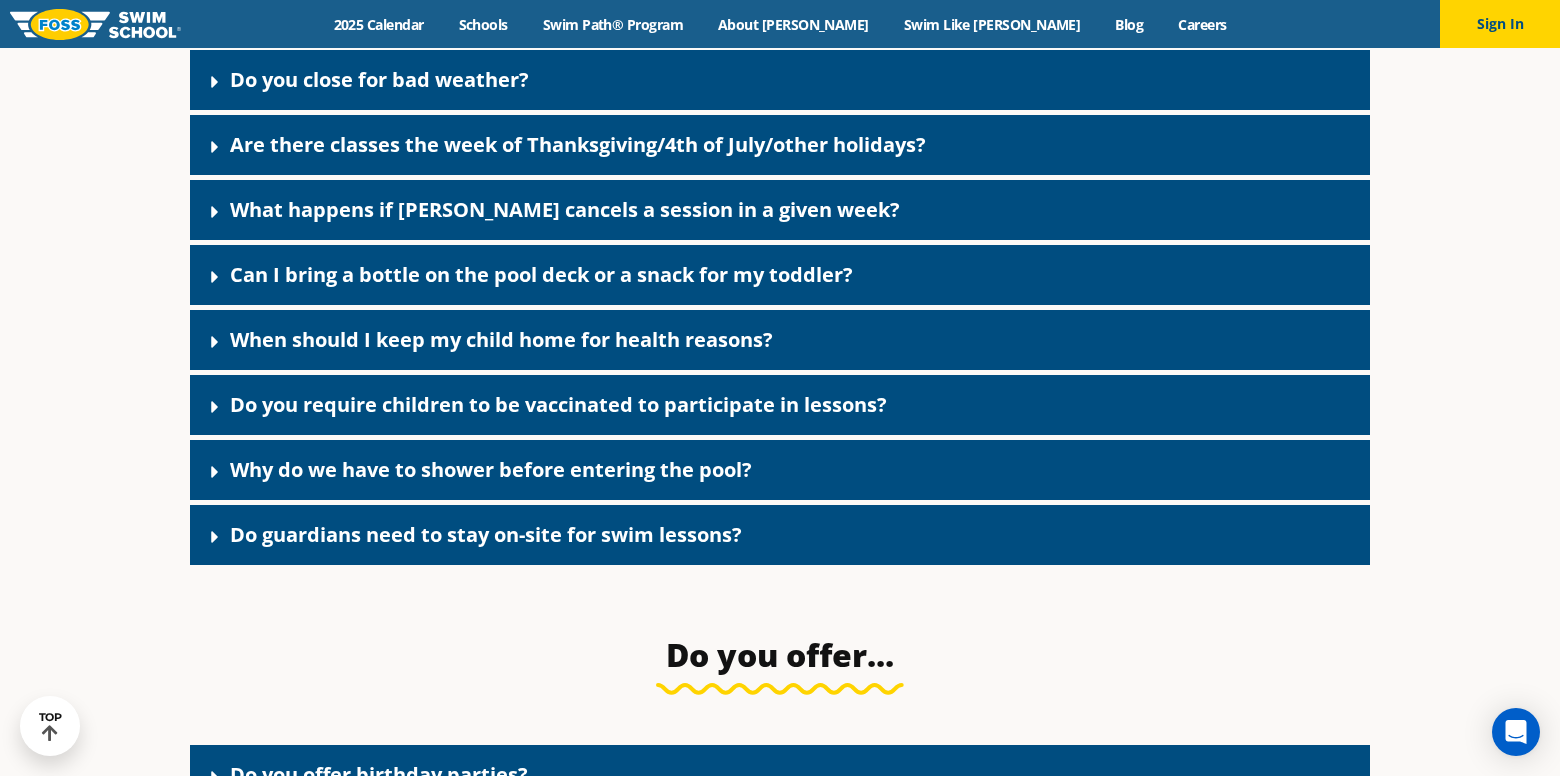 click on "Do you require children to be vaccinated to participate in lessons?" at bounding box center (558, 404) 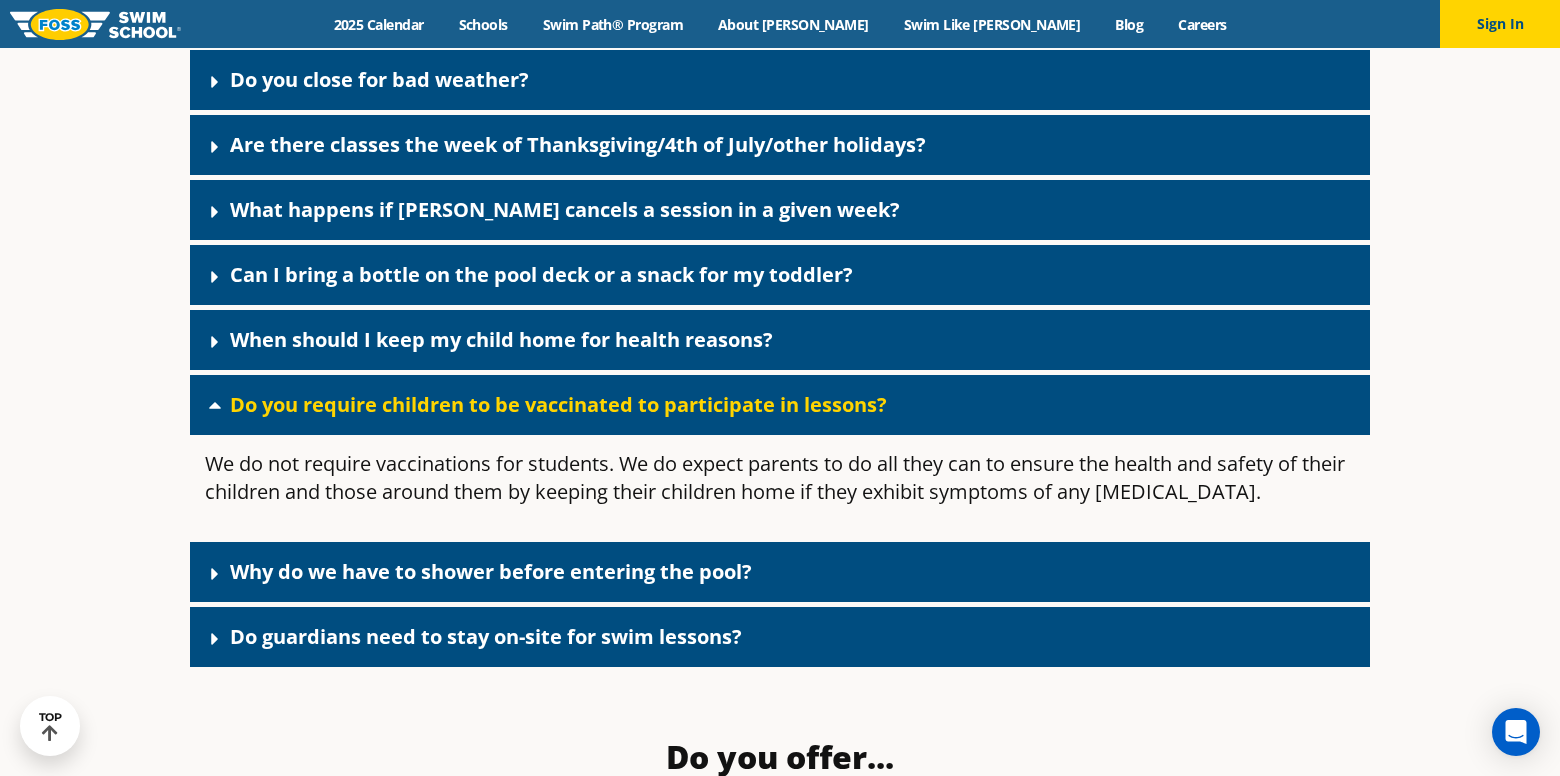 click on "Do you require children to be vaccinated to participate in lessons?" at bounding box center (558, 404) 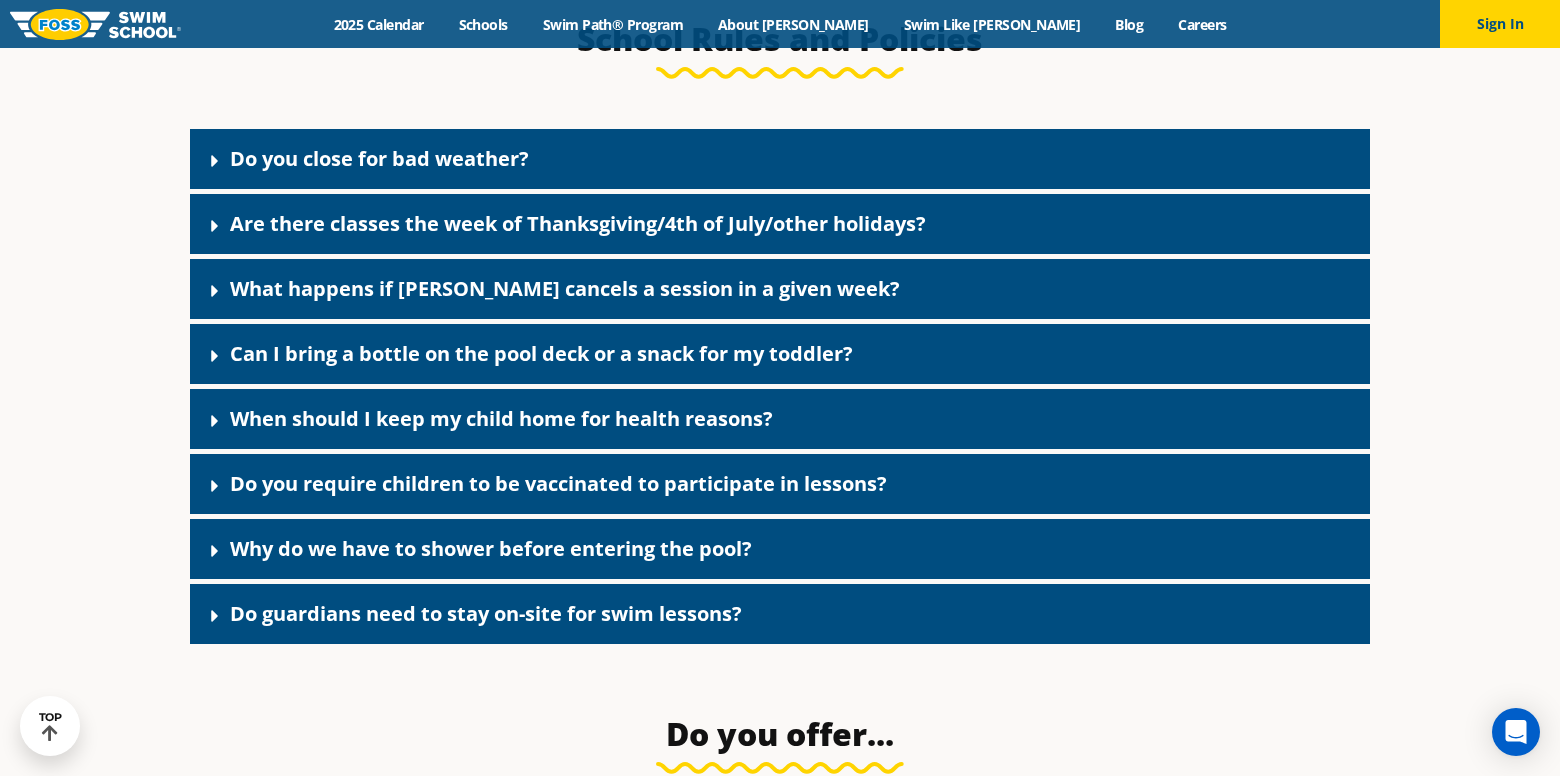 scroll, scrollTop: 2854, scrollLeft: 0, axis: vertical 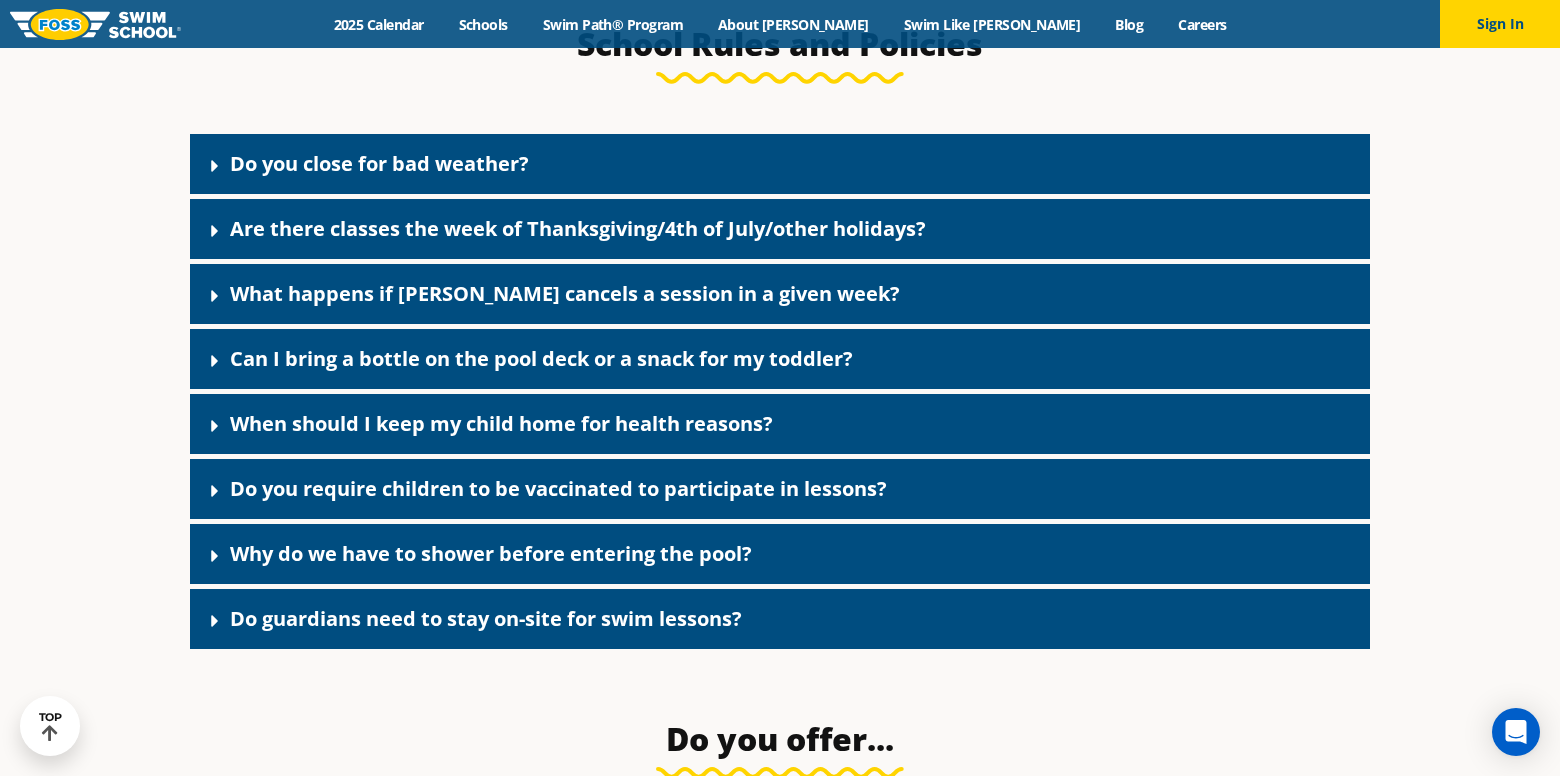 click on "Can I bring a bottle on the pool deck or a snack for my toddler?" at bounding box center (541, 358) 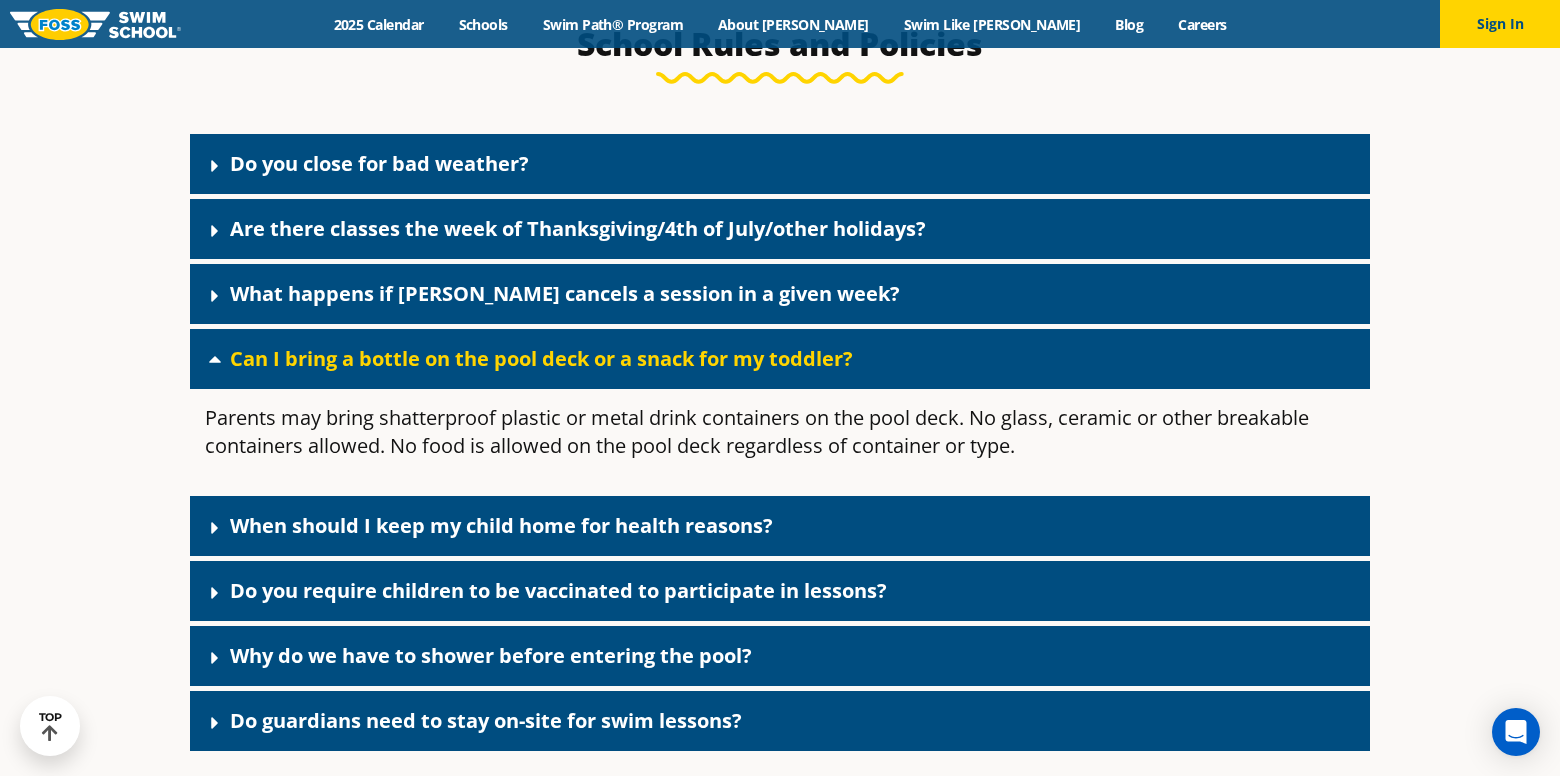 click on "Can I bring a bottle on the pool deck or a snack for my toddler?" at bounding box center [541, 358] 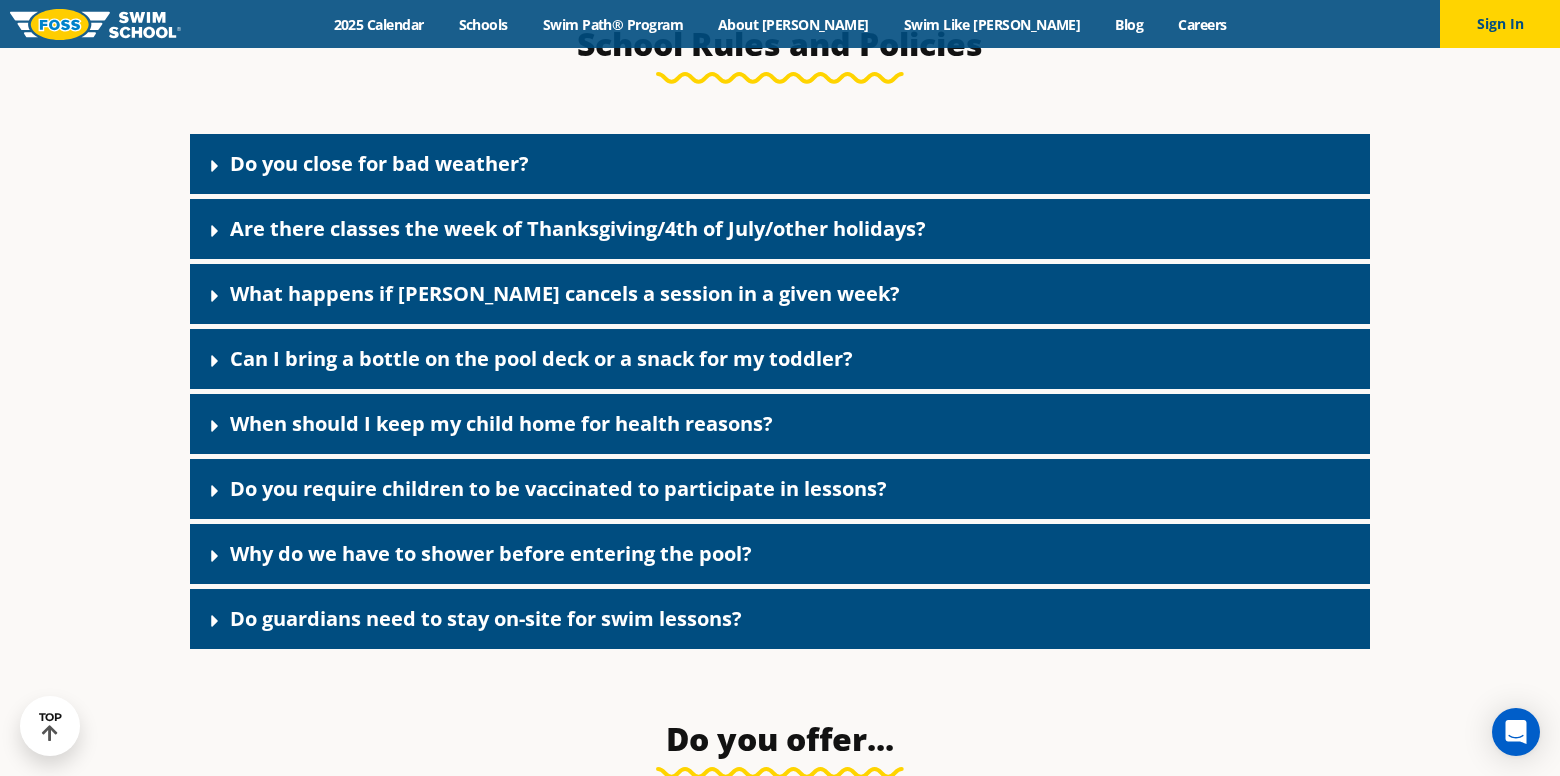 click on "What happens if FOSS cancels a session in a given week?" at bounding box center [565, 293] 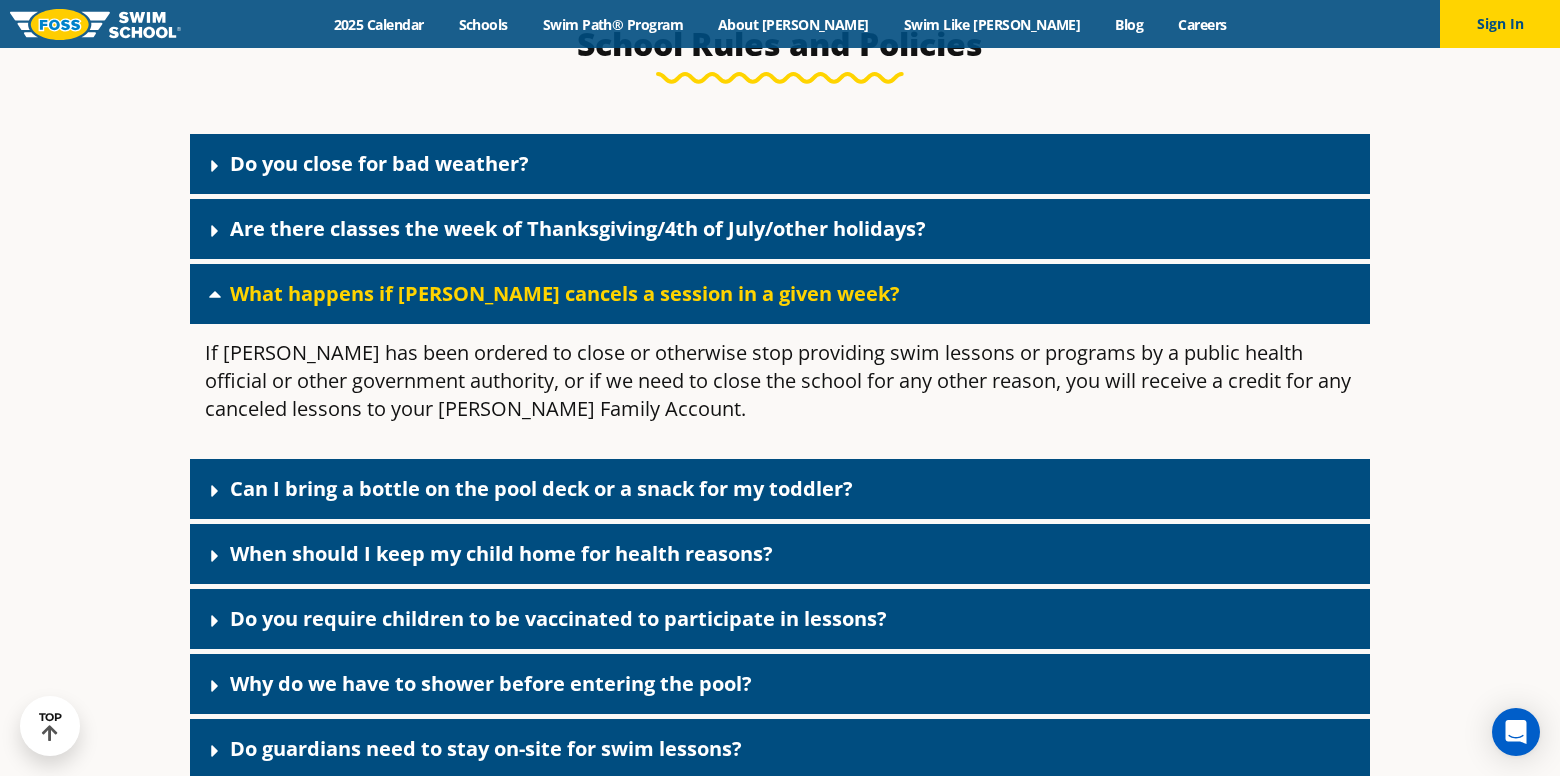 click on "What happens if FOSS cancels a session in a given week?" at bounding box center (565, 293) 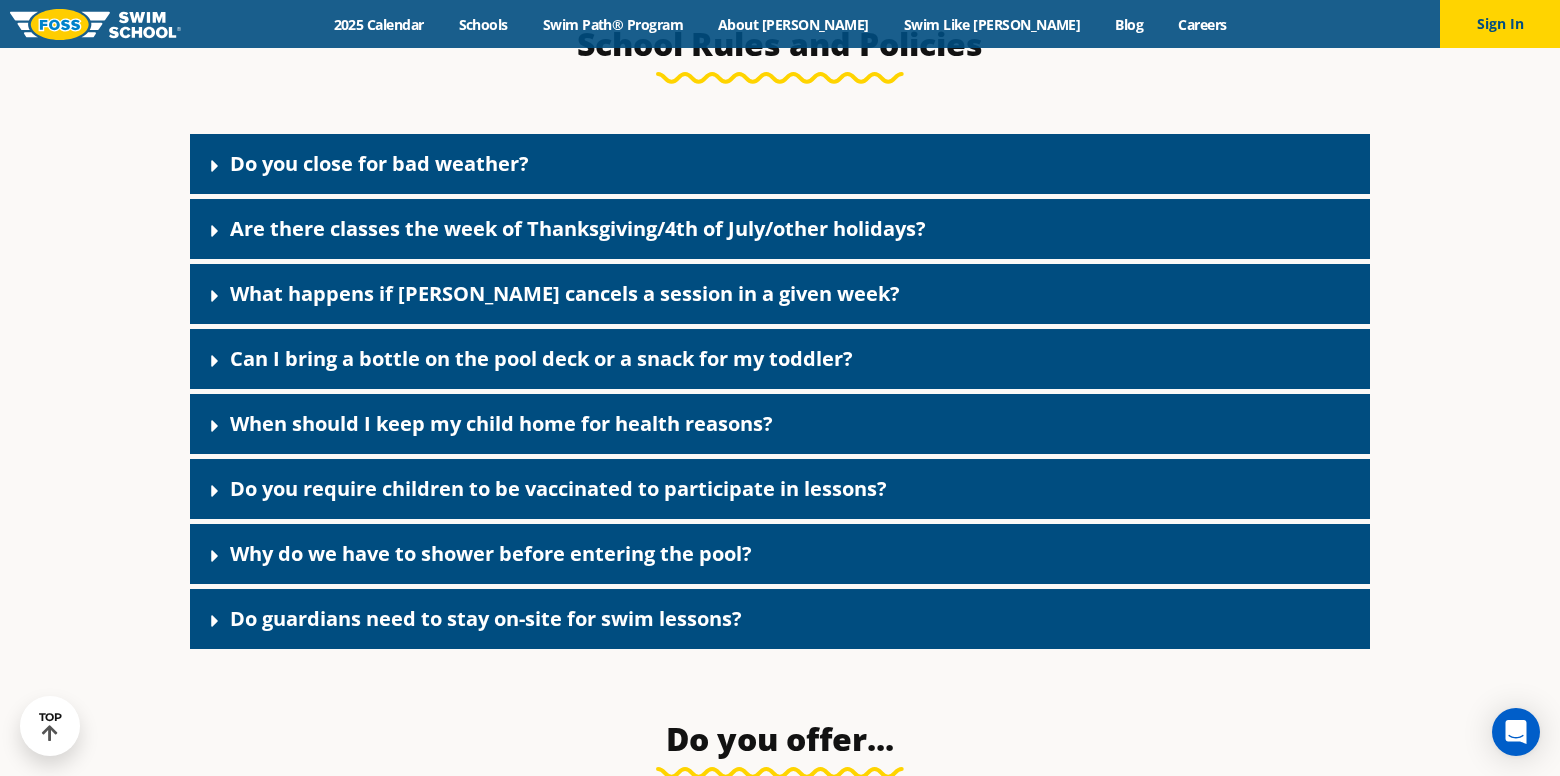 click on "Do you close for bad weather?" at bounding box center (379, 163) 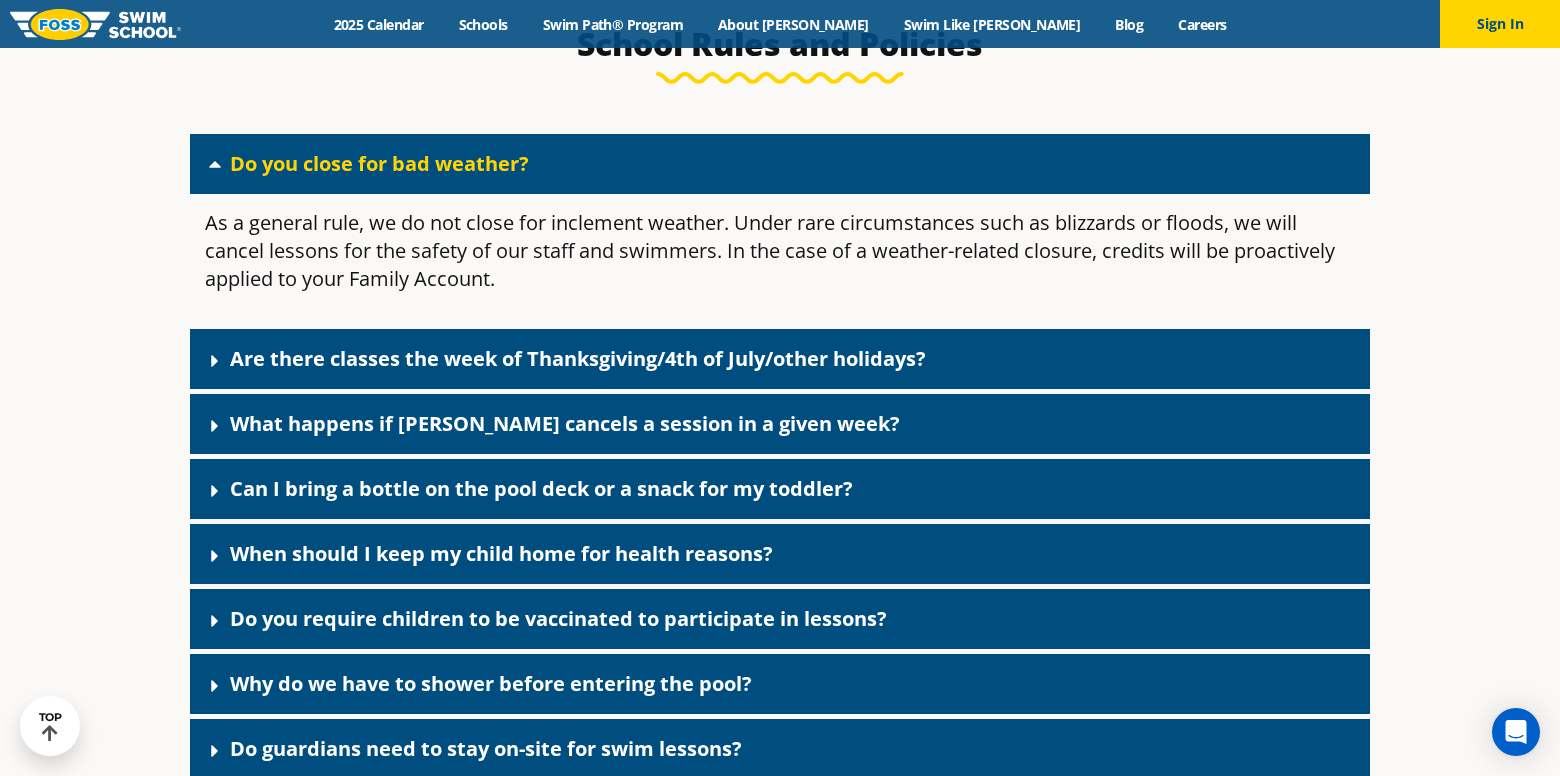 click on "Do you close for bad weather?" at bounding box center [379, 163] 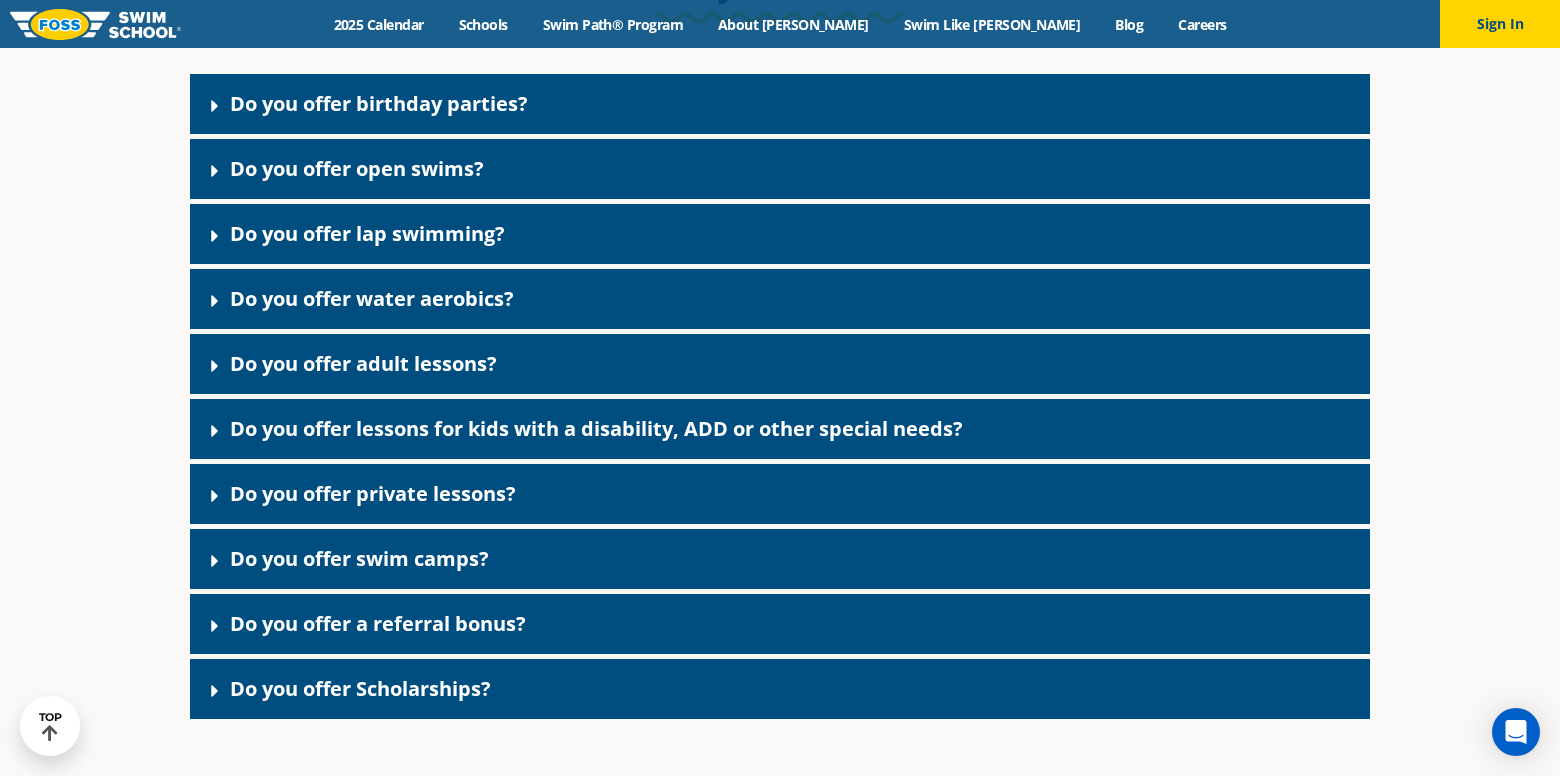 scroll, scrollTop: 3591, scrollLeft: 0, axis: vertical 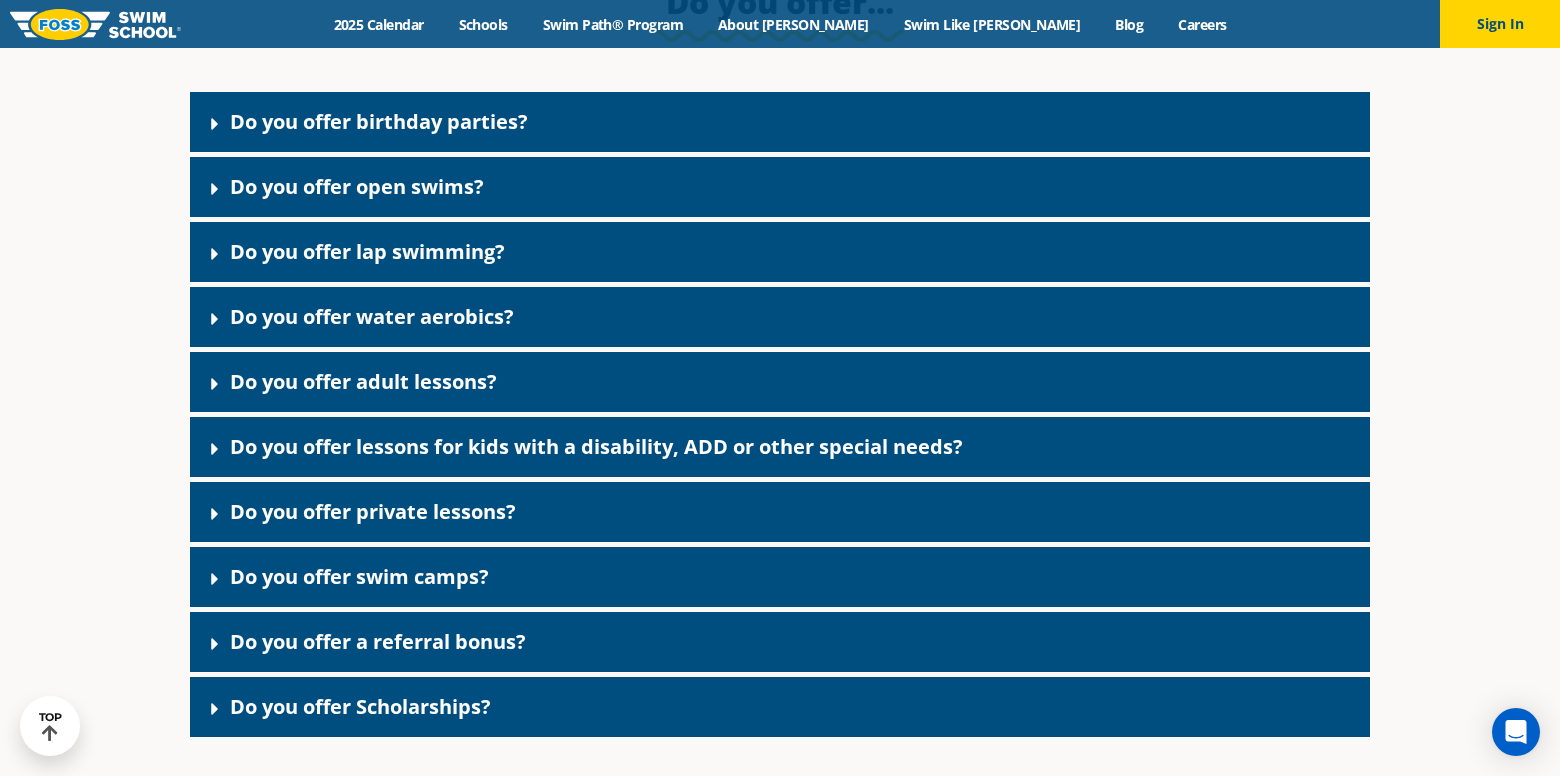 click on "Do you offer birthday parties?" at bounding box center [379, 121] 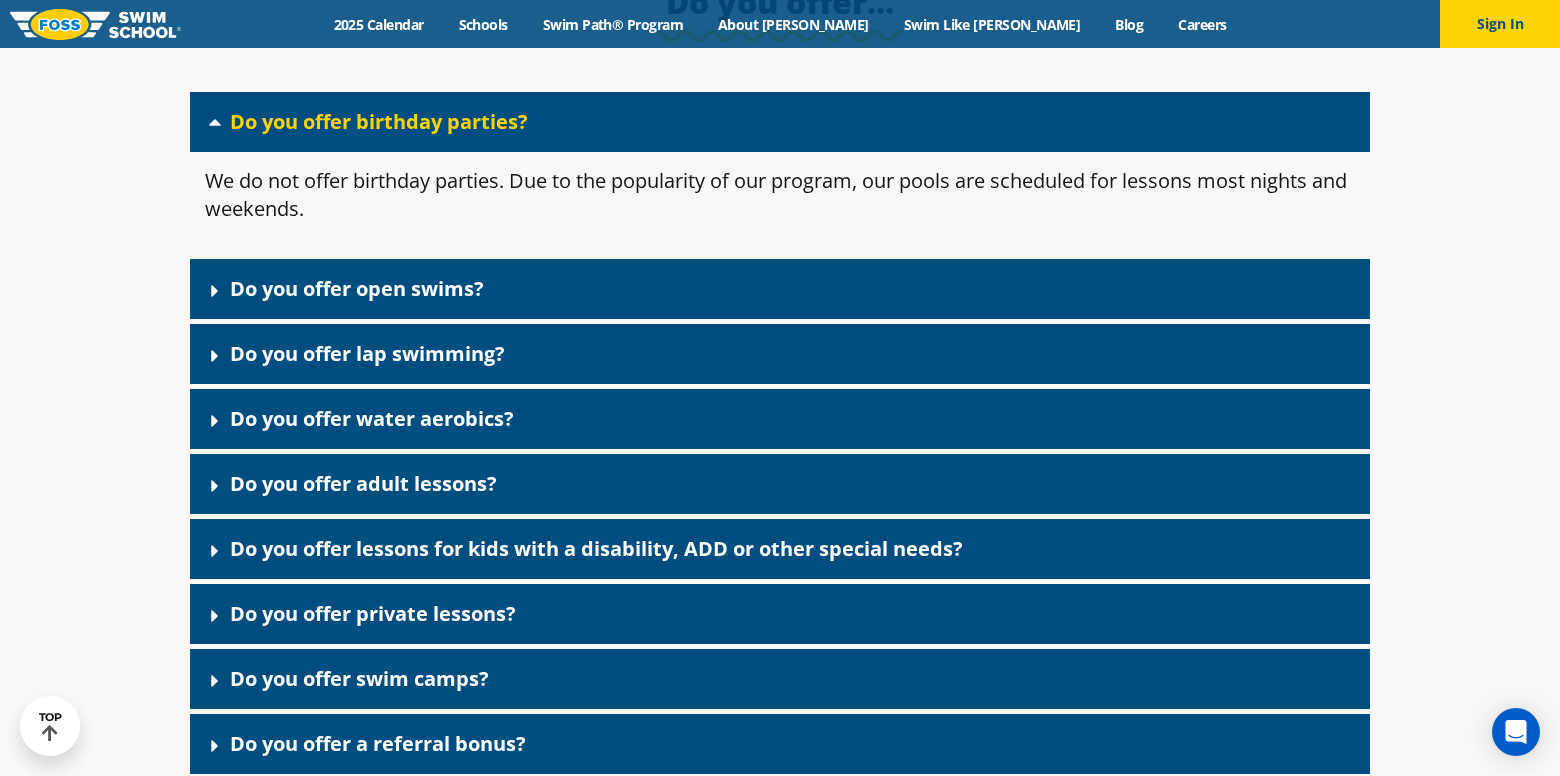 click on "Do you offer birthday parties?" at bounding box center (379, 121) 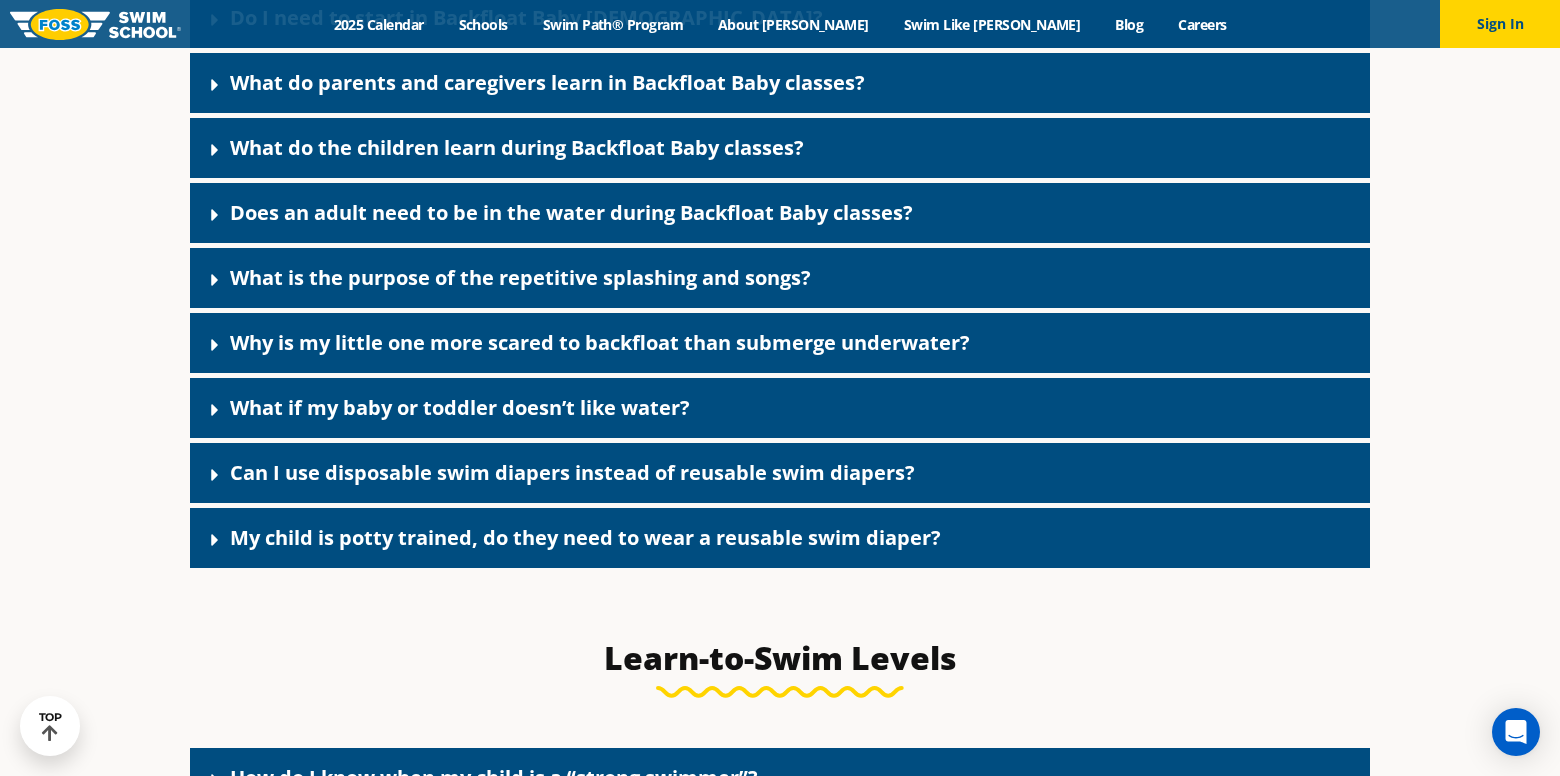 scroll, scrollTop: 4521, scrollLeft: 0, axis: vertical 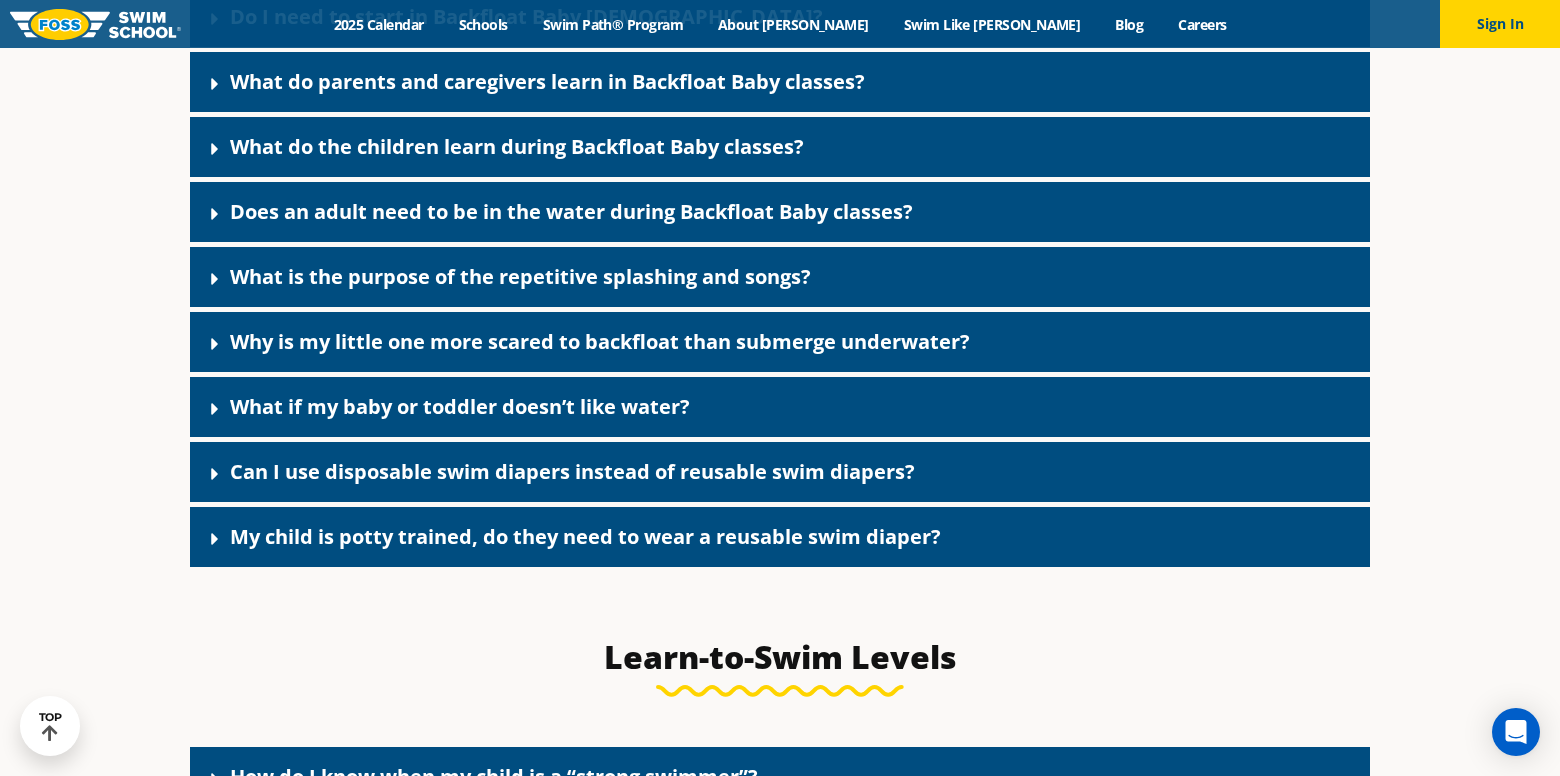 click on "What do the children learn during Backfloat Baby classes?" at bounding box center (517, 146) 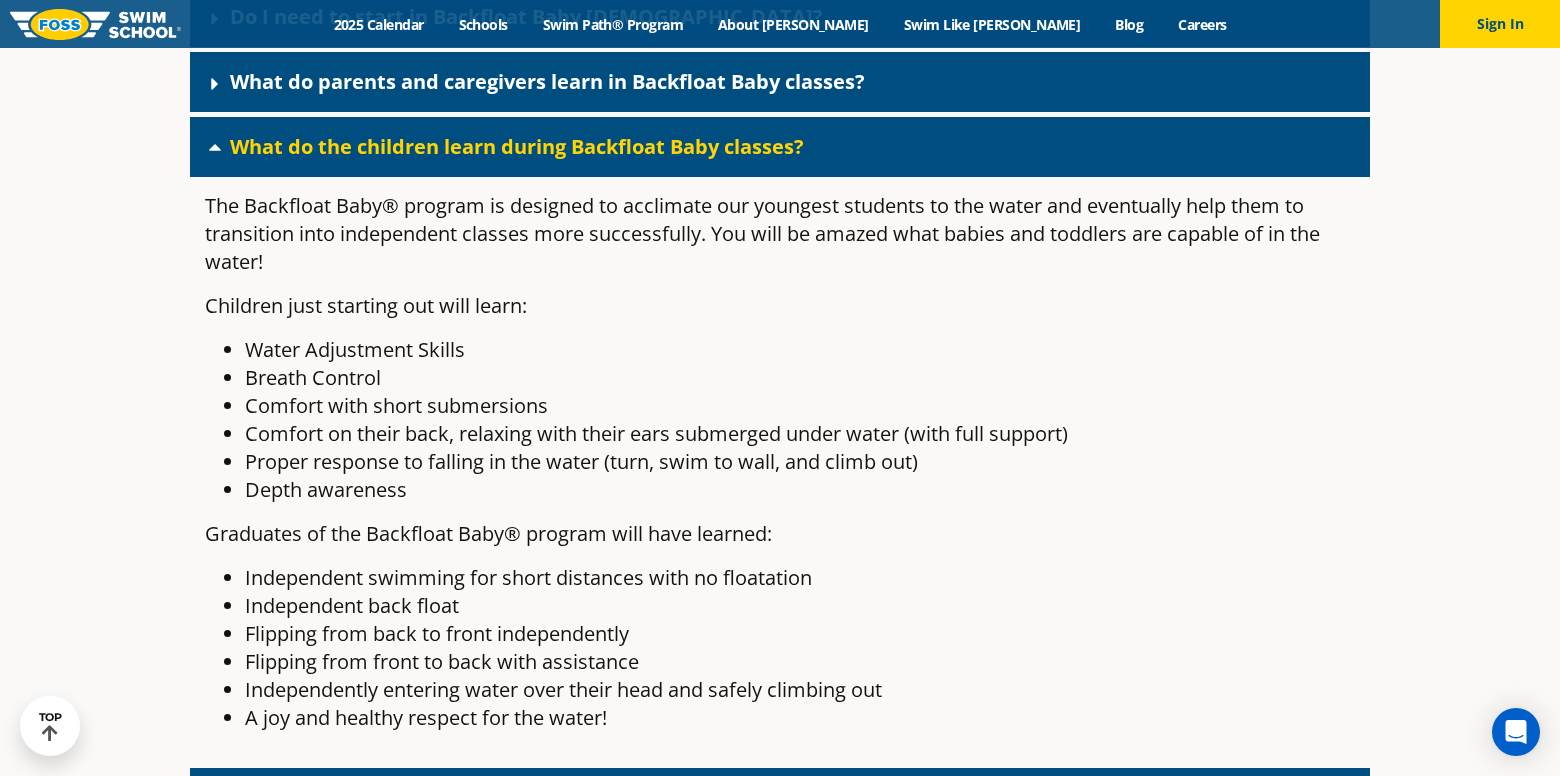 click on "What do the children learn during Backfloat Baby classes?" at bounding box center [517, 146] 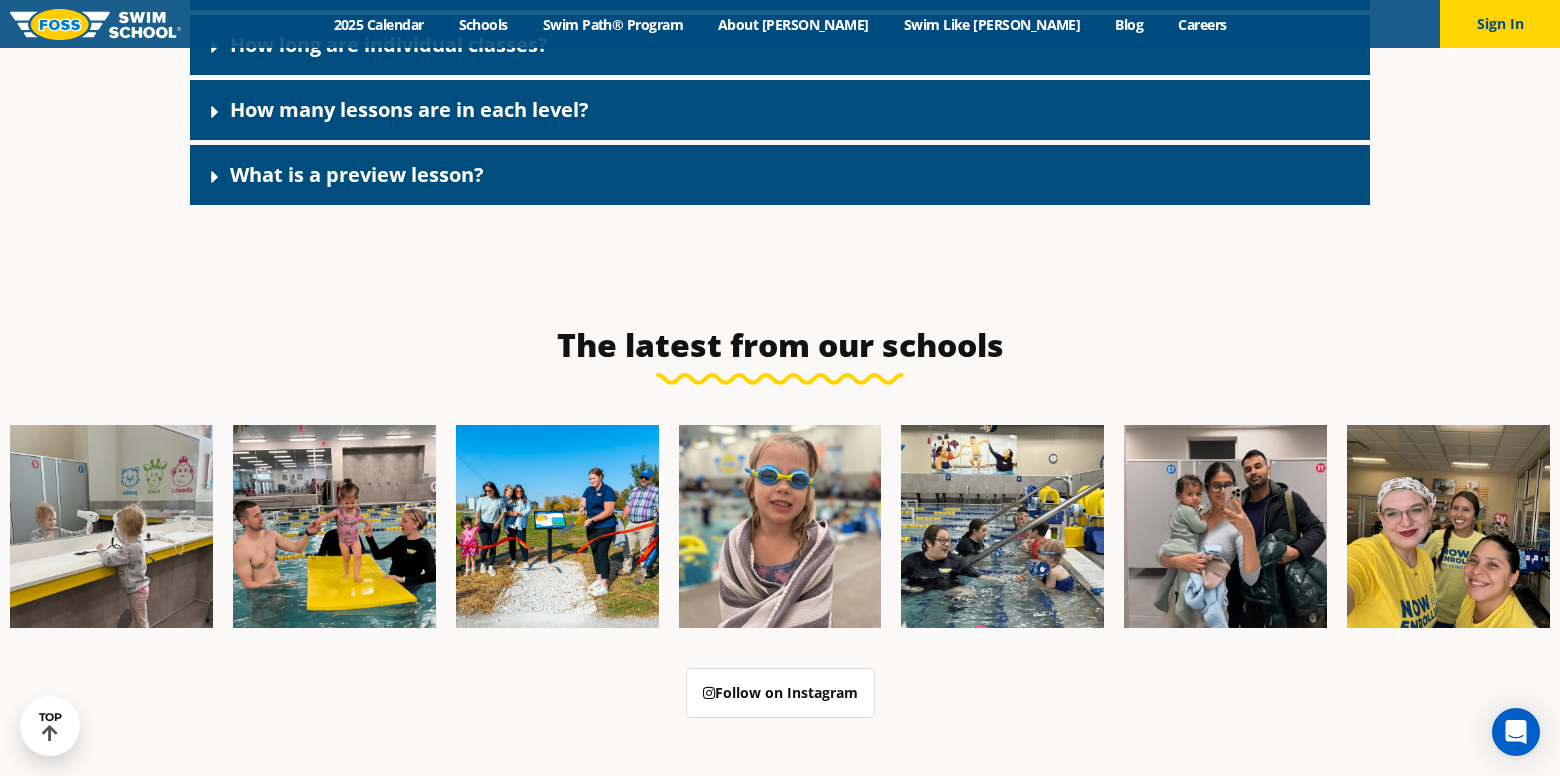 scroll, scrollTop: 5884, scrollLeft: 0, axis: vertical 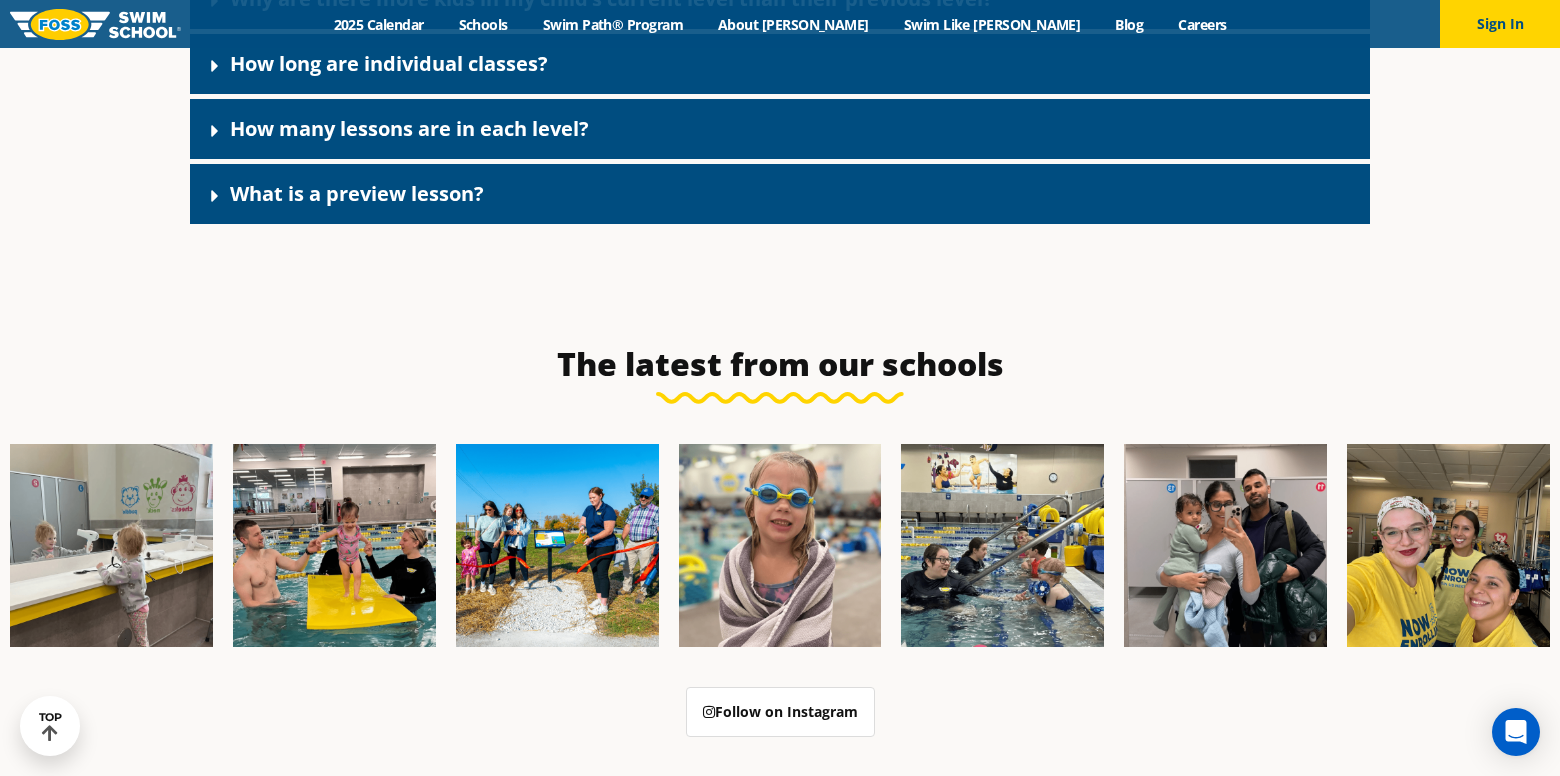 click on "What is a preview lesson?" at bounding box center [357, 193] 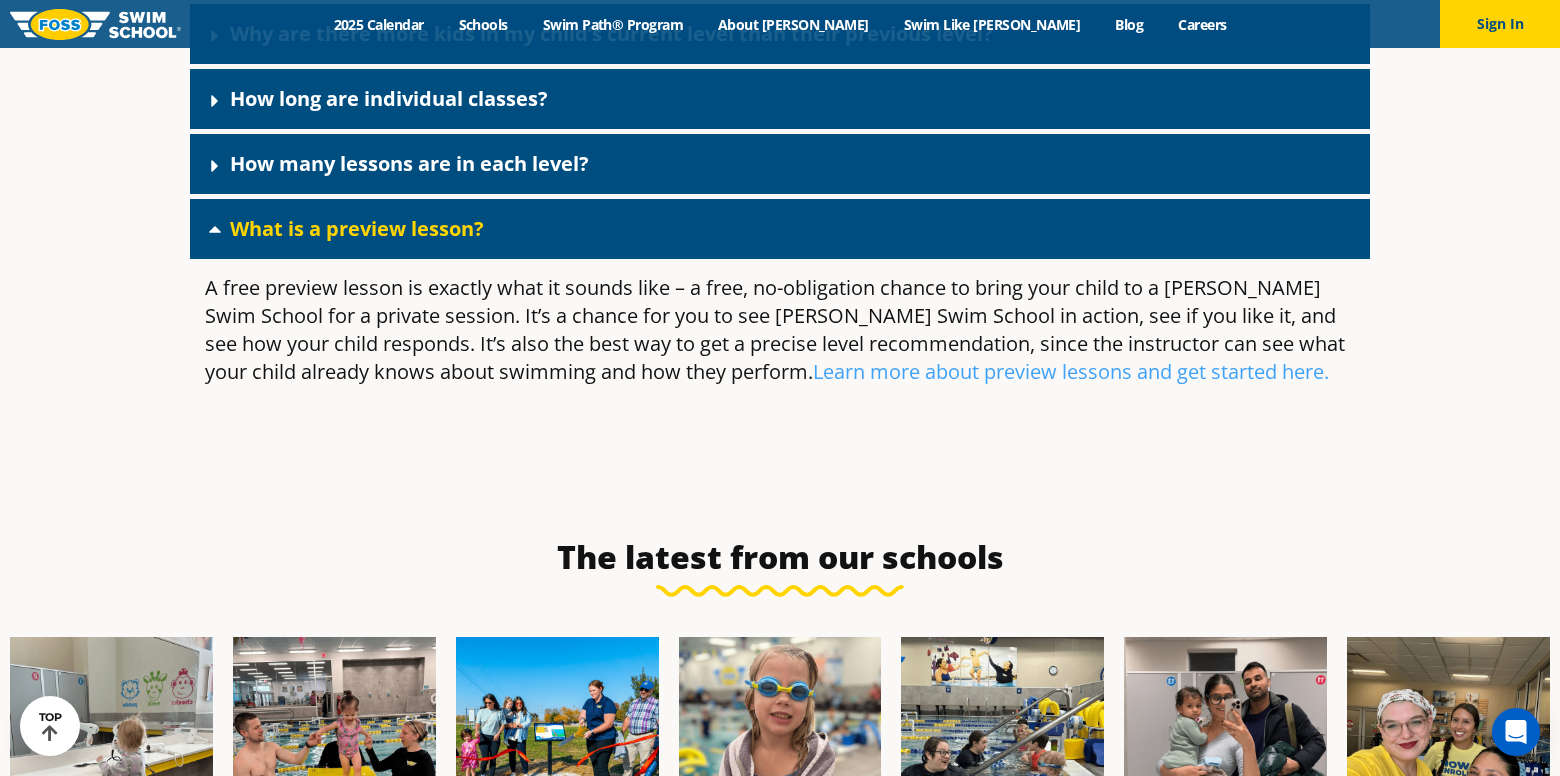 scroll, scrollTop: 5839, scrollLeft: 0, axis: vertical 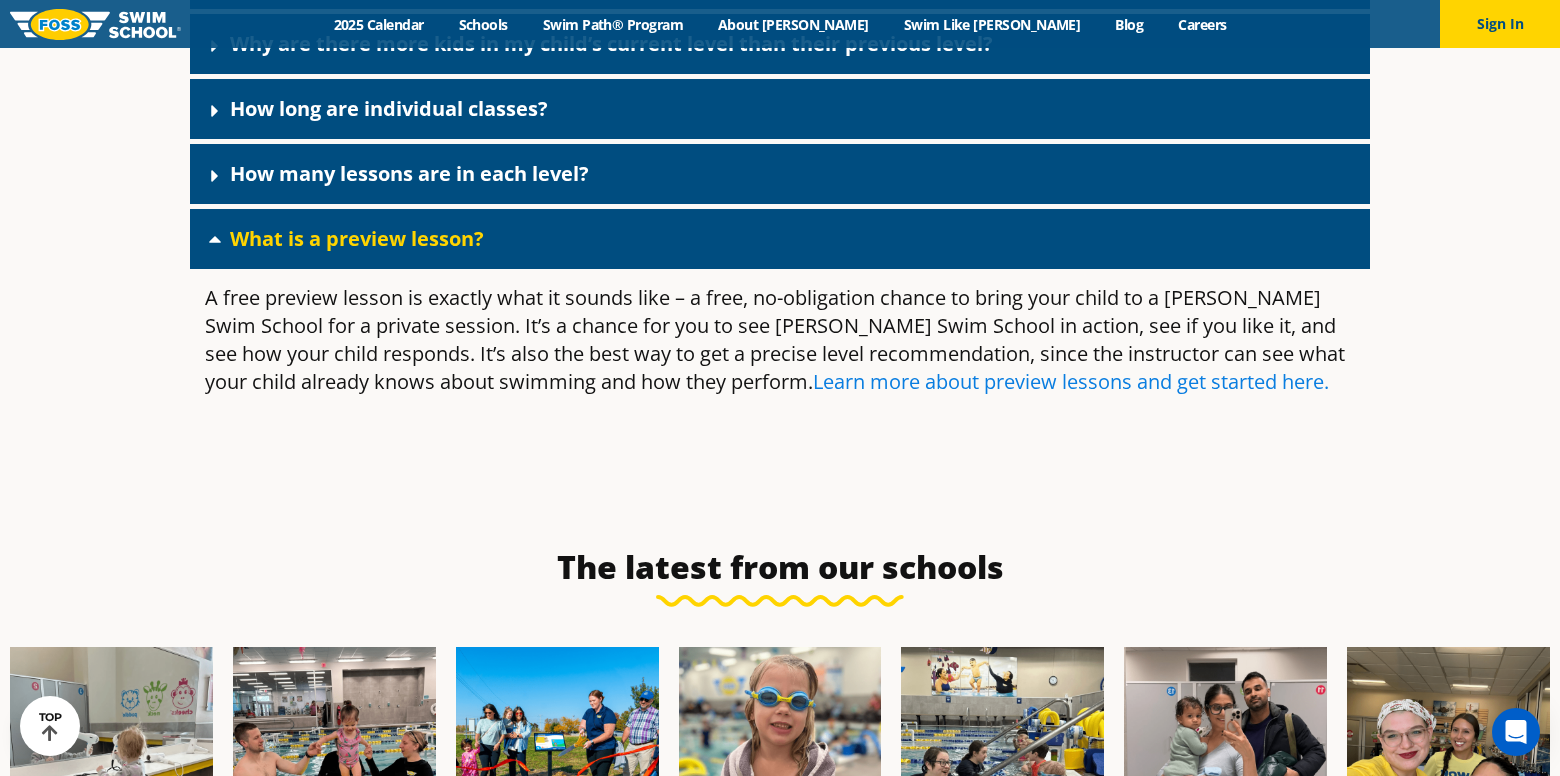 click on "Learn more about preview lessons and get started here." at bounding box center [1071, 381] 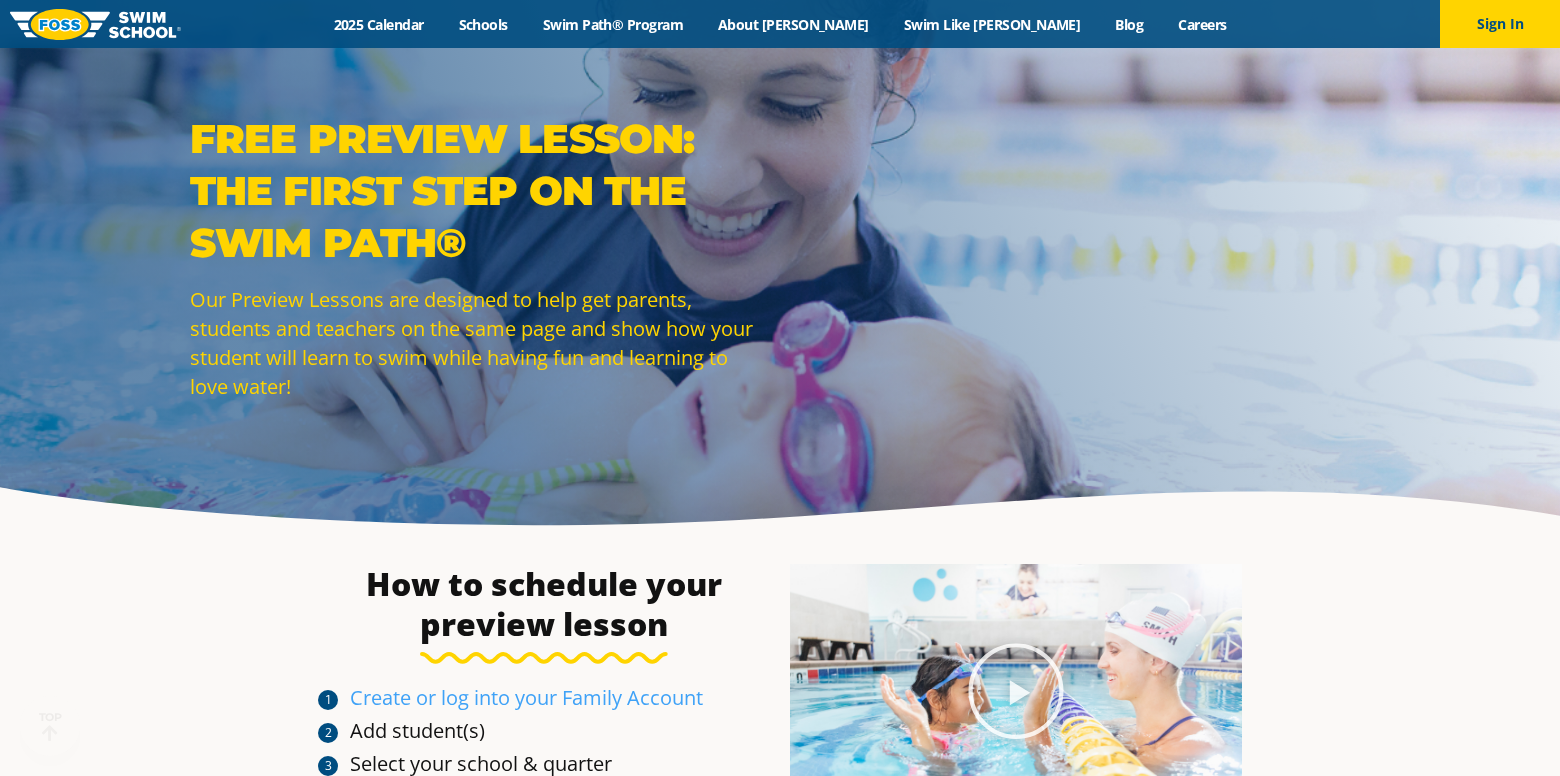 scroll, scrollTop: 183, scrollLeft: 0, axis: vertical 